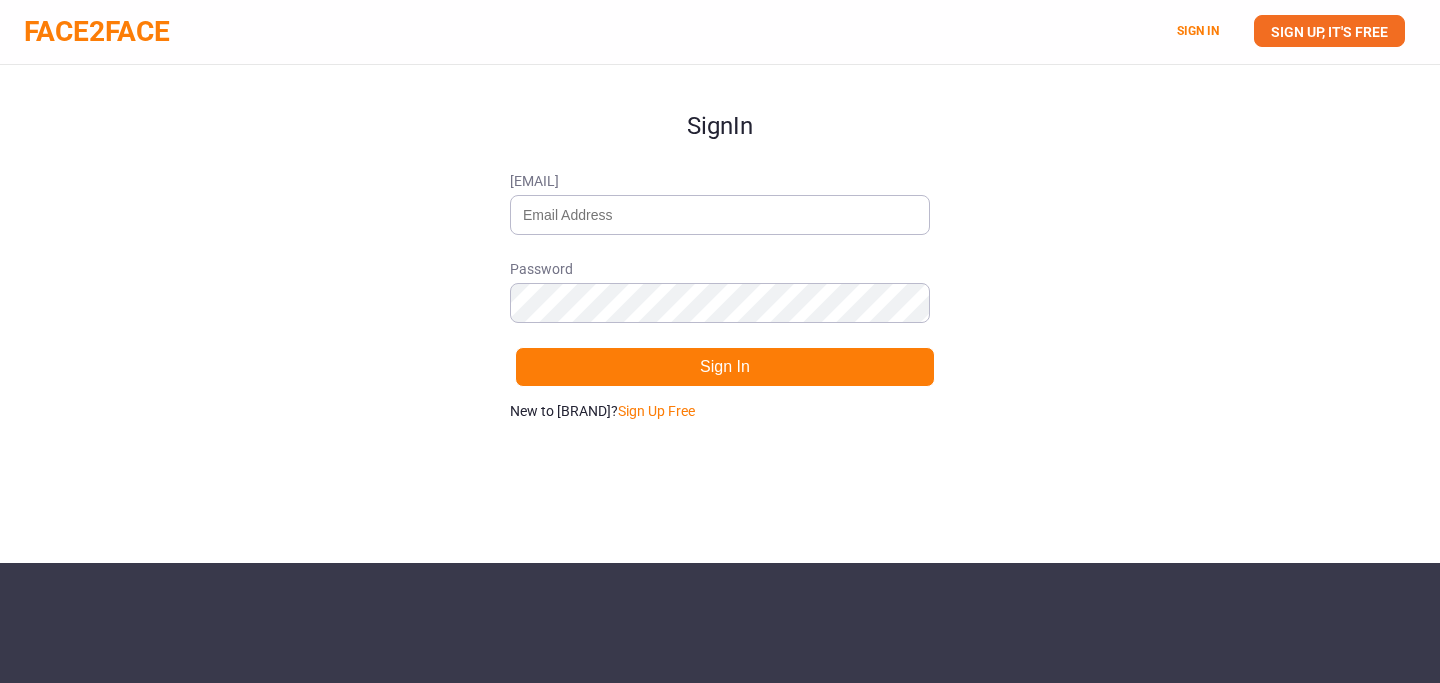 scroll, scrollTop: 0, scrollLeft: 0, axis: both 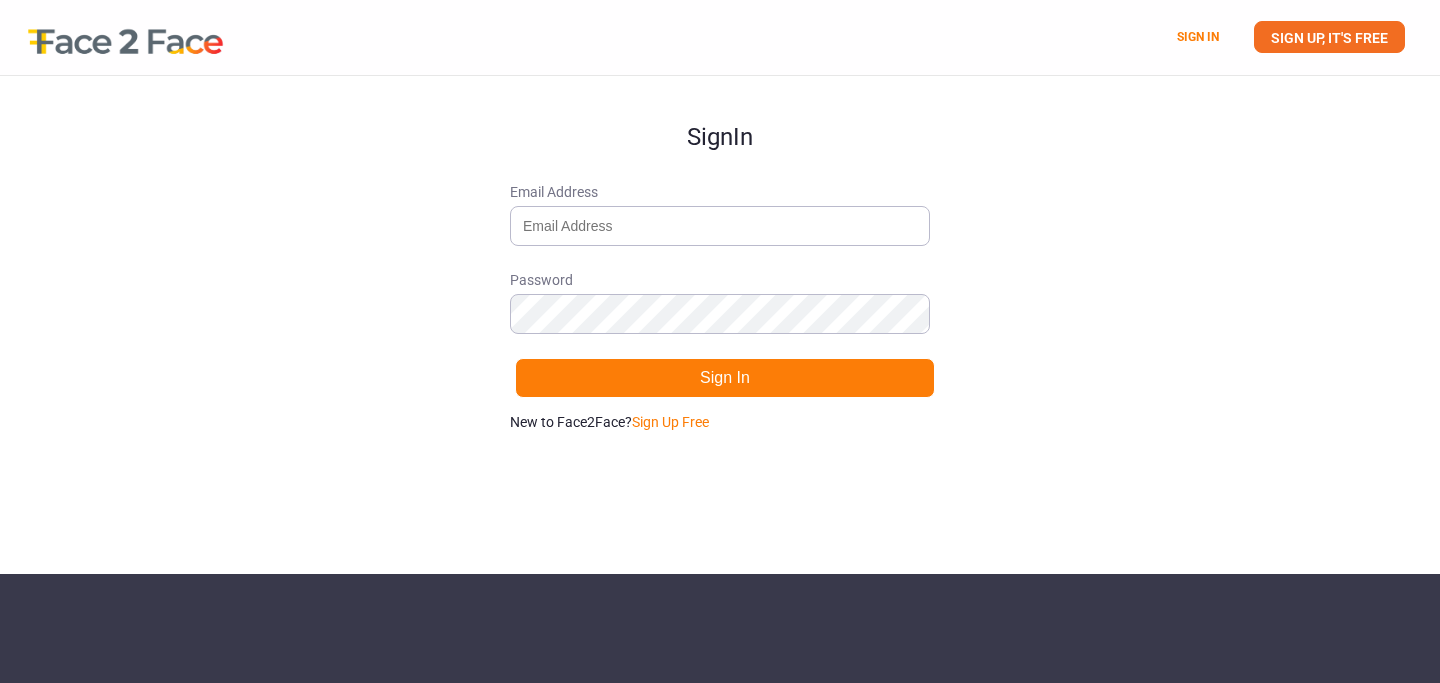 click on "SIGN IN" at bounding box center (1193, 37) 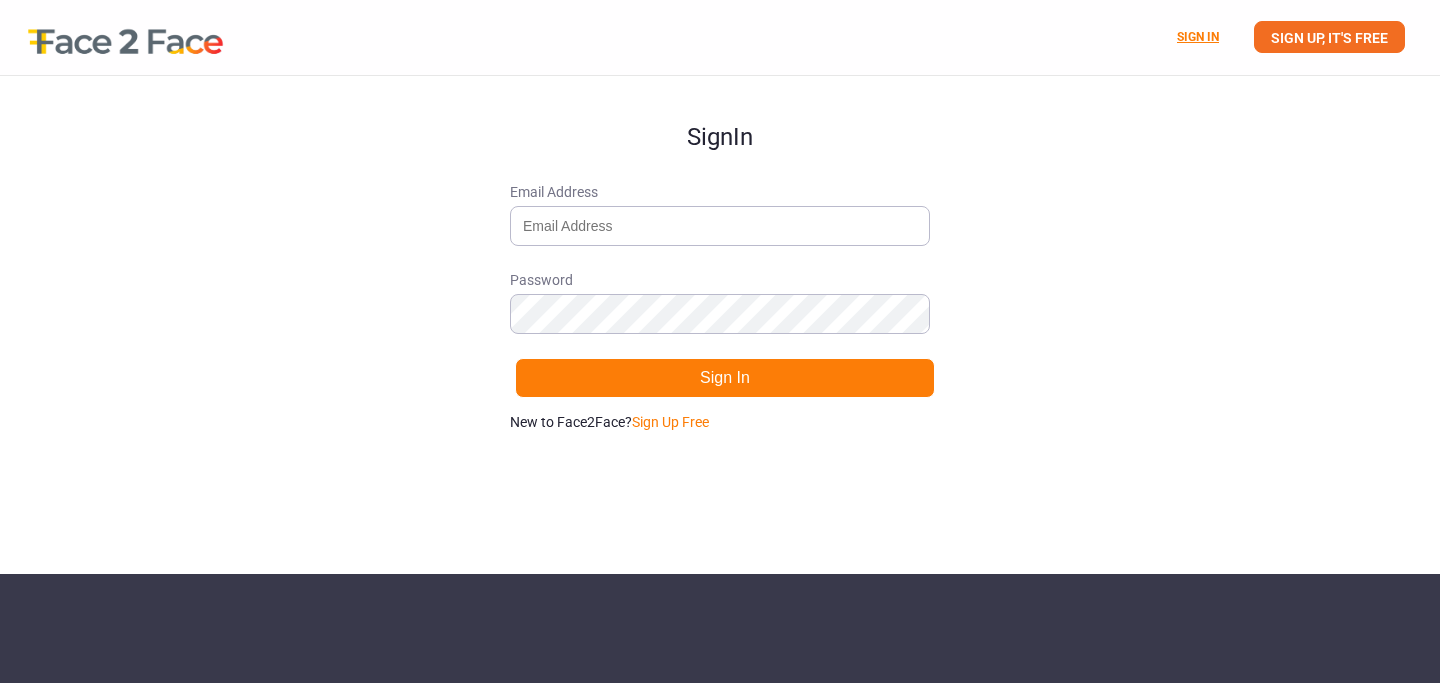 click on "SIGN IN" at bounding box center [1198, 37] 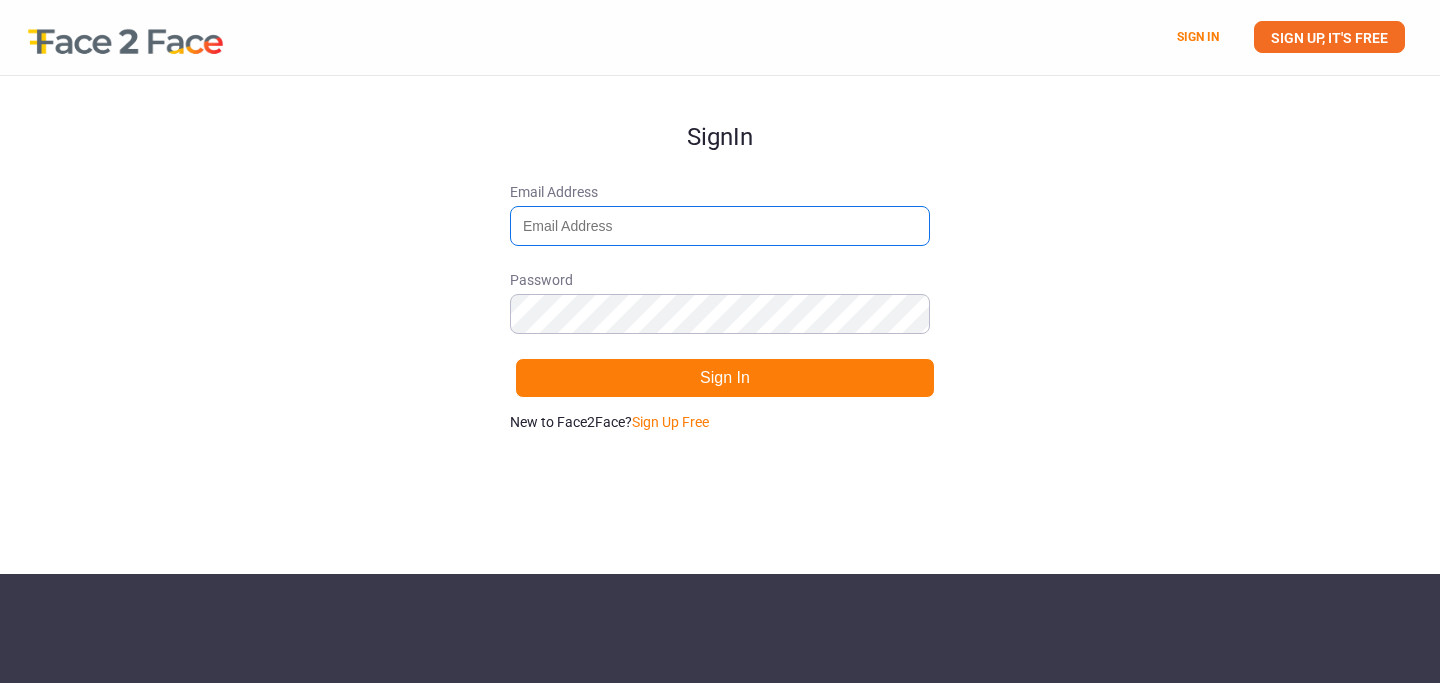 click on "[EMAIL]" at bounding box center [720, 226] 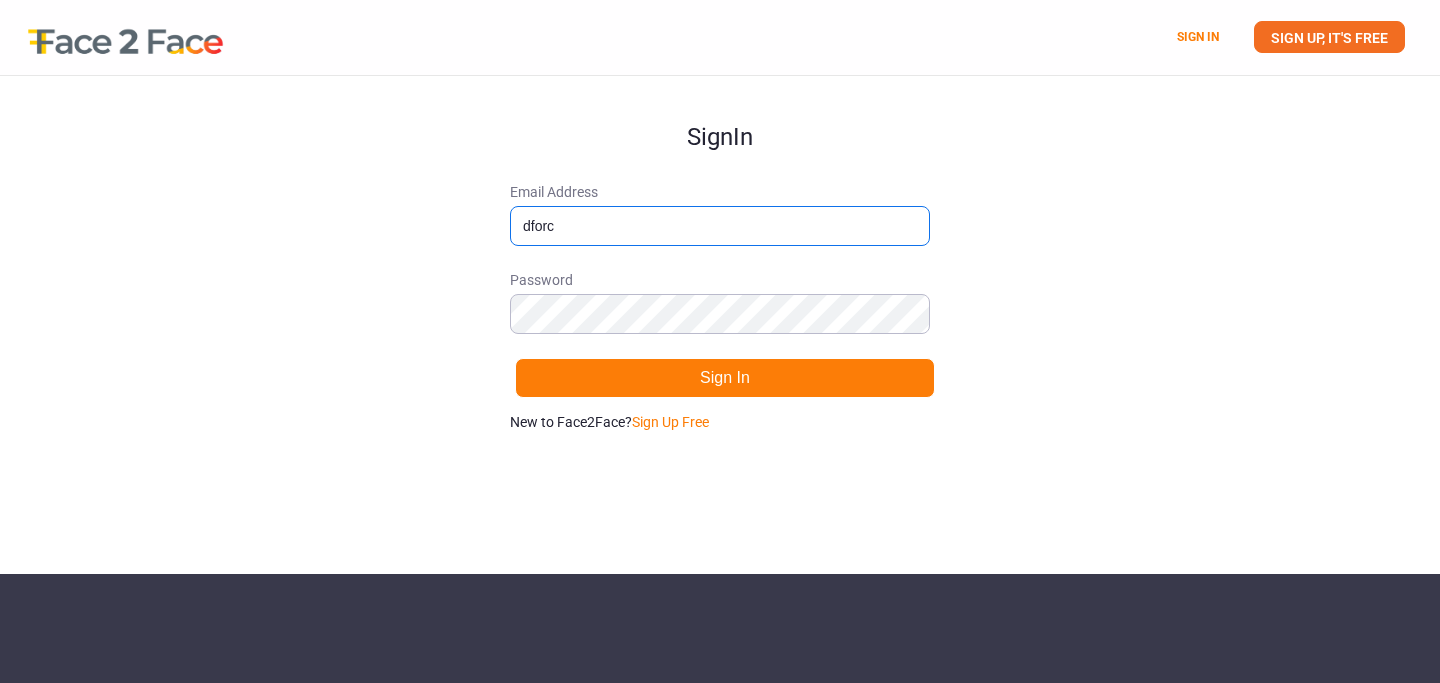 type on "dforcebd@gmail.com" 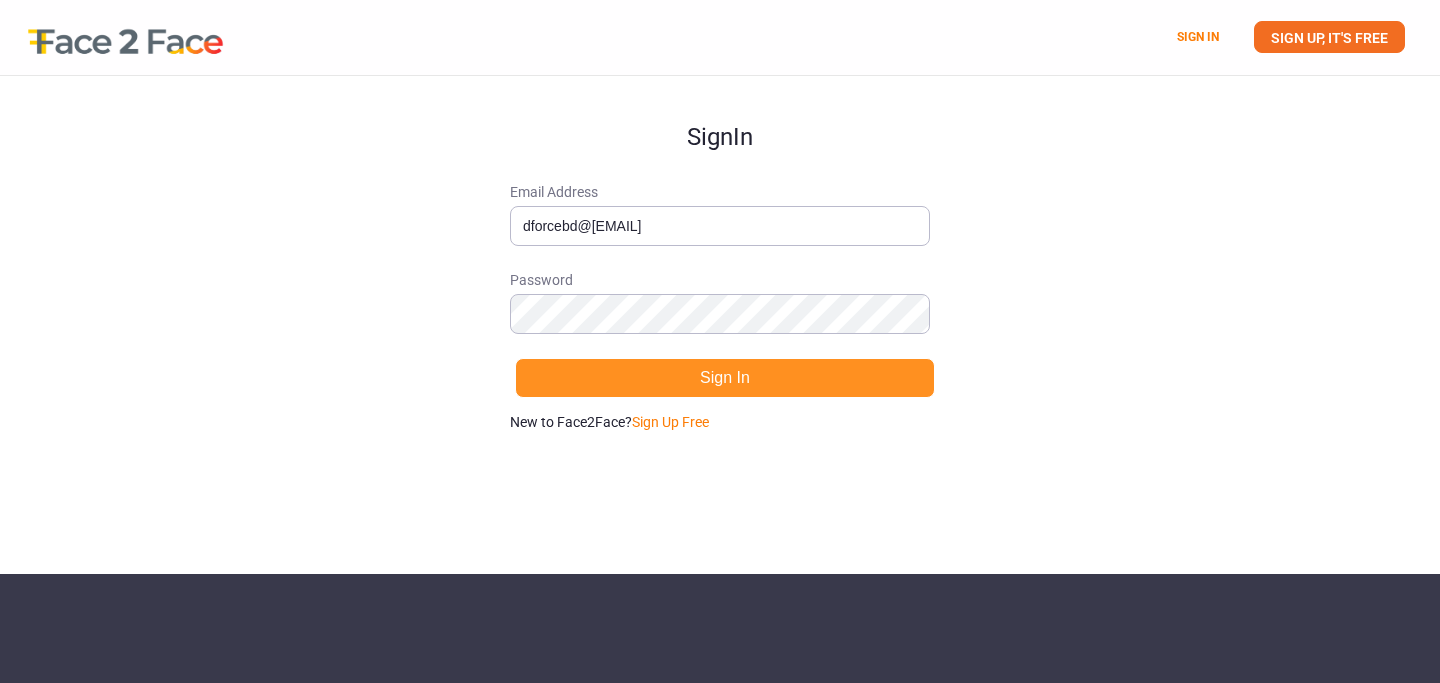 click on "Sign In" at bounding box center (725, 378) 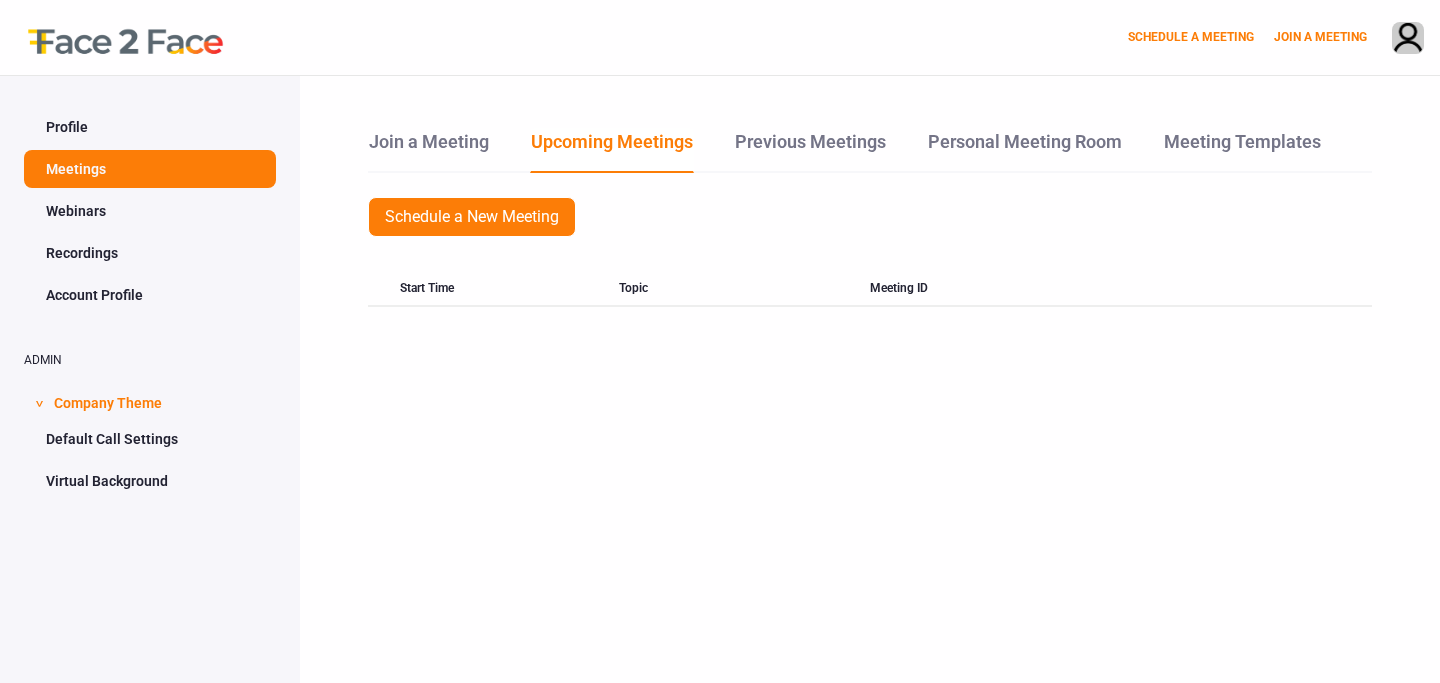 click on "Profile" at bounding box center (150, 127) 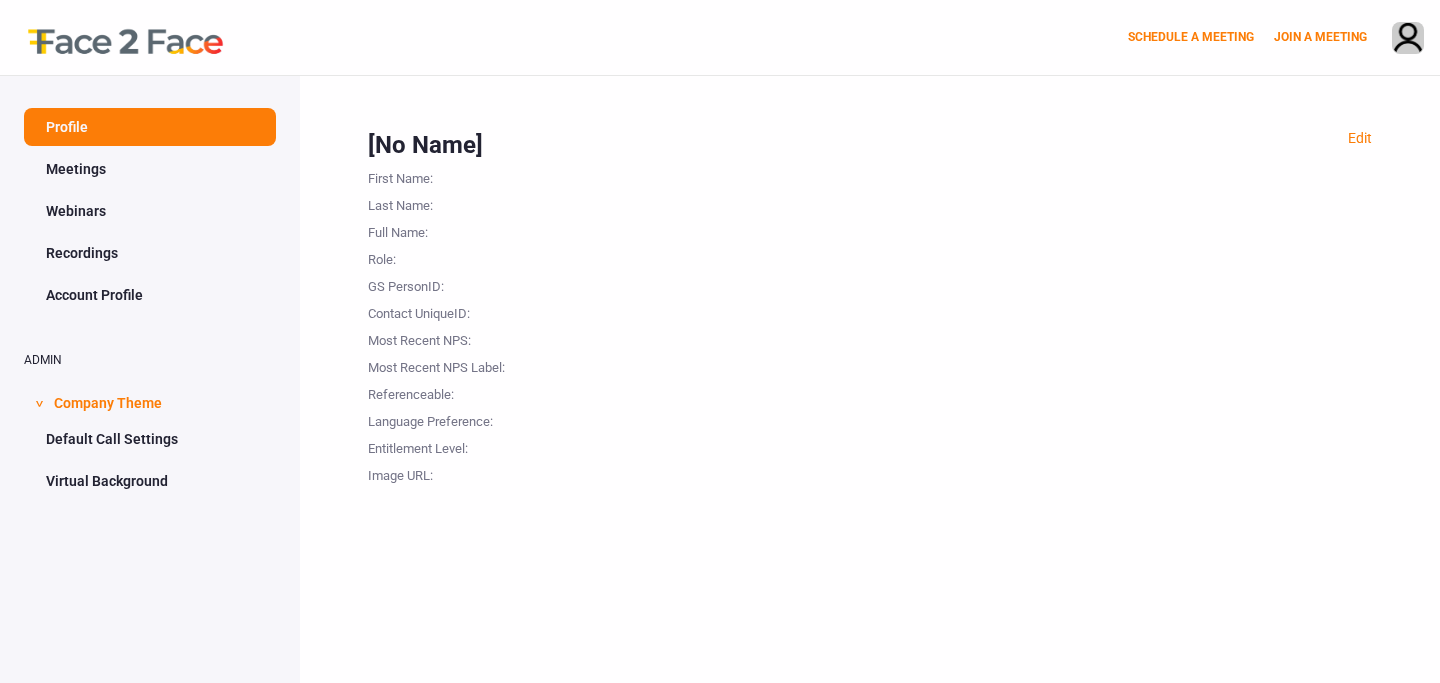 click on "Account Profile" at bounding box center [150, 295] 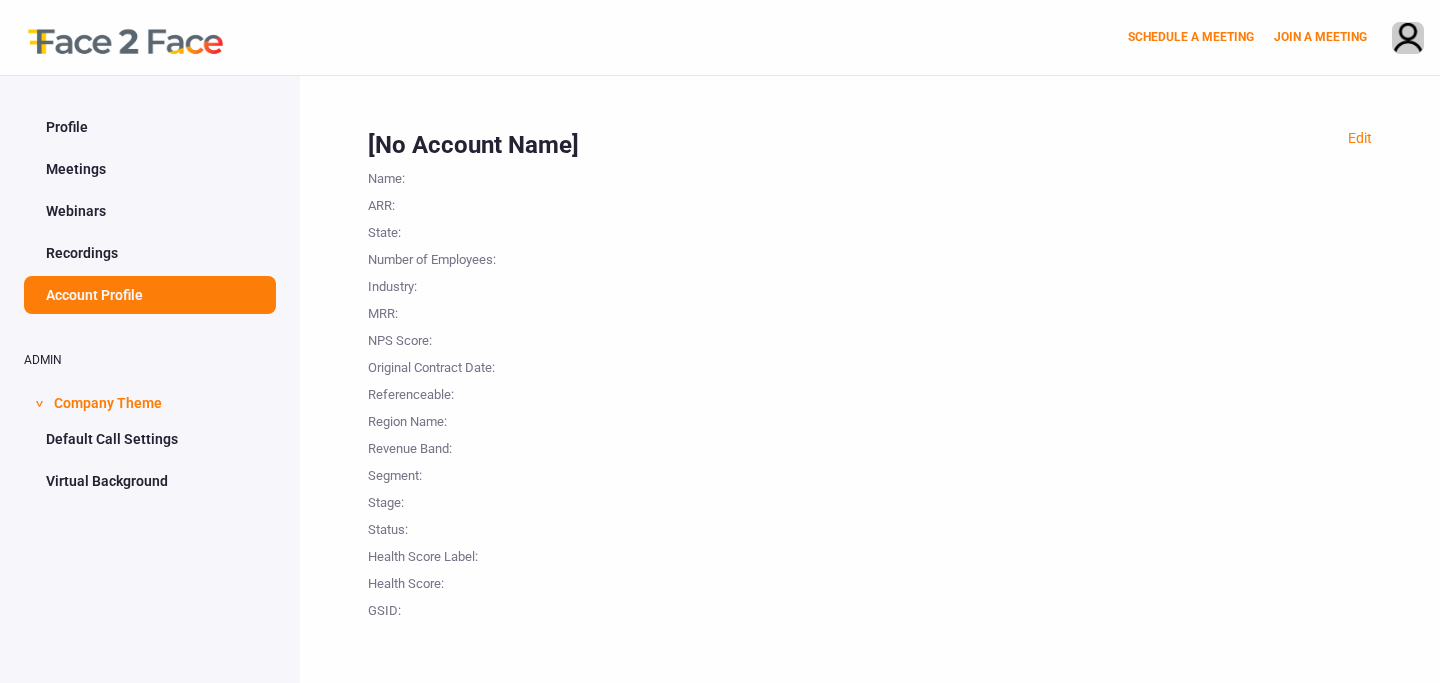 click on "Recordings" at bounding box center (150, 253) 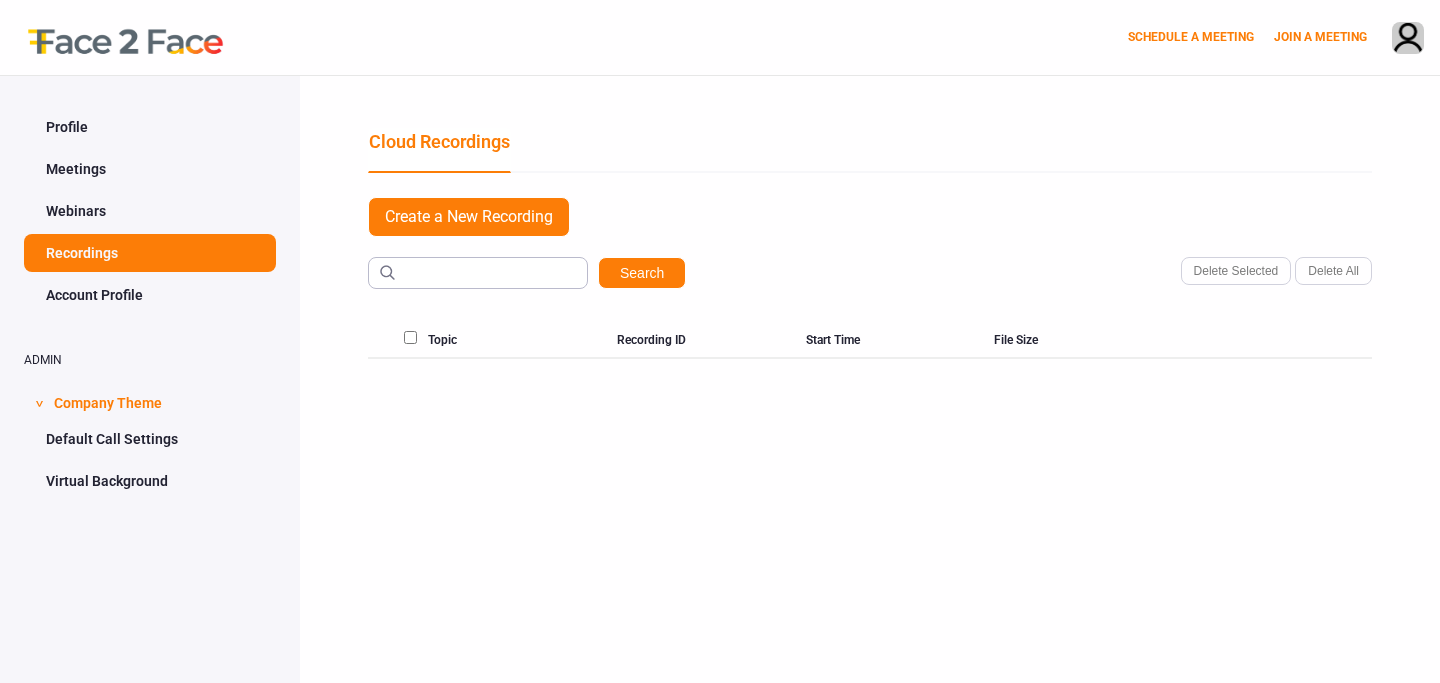click at bounding box center (1416, 38) 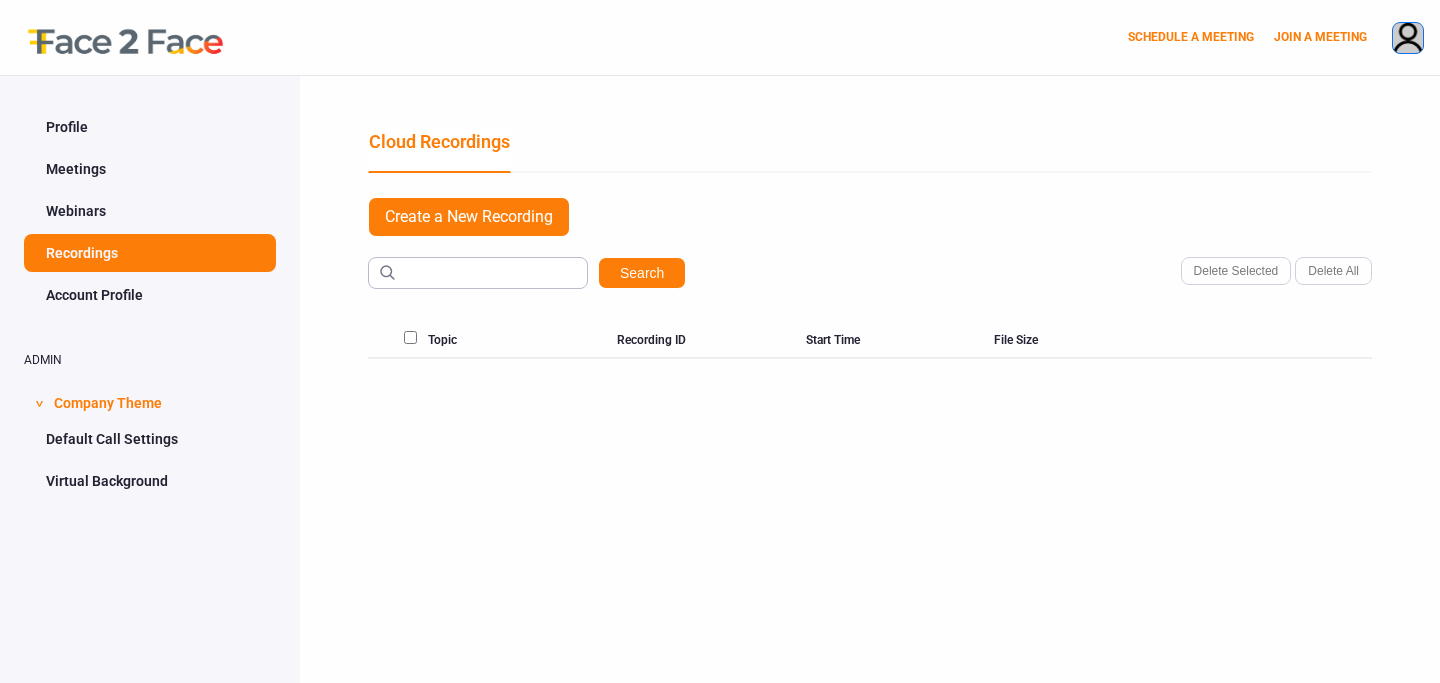 click at bounding box center [1408, 39] 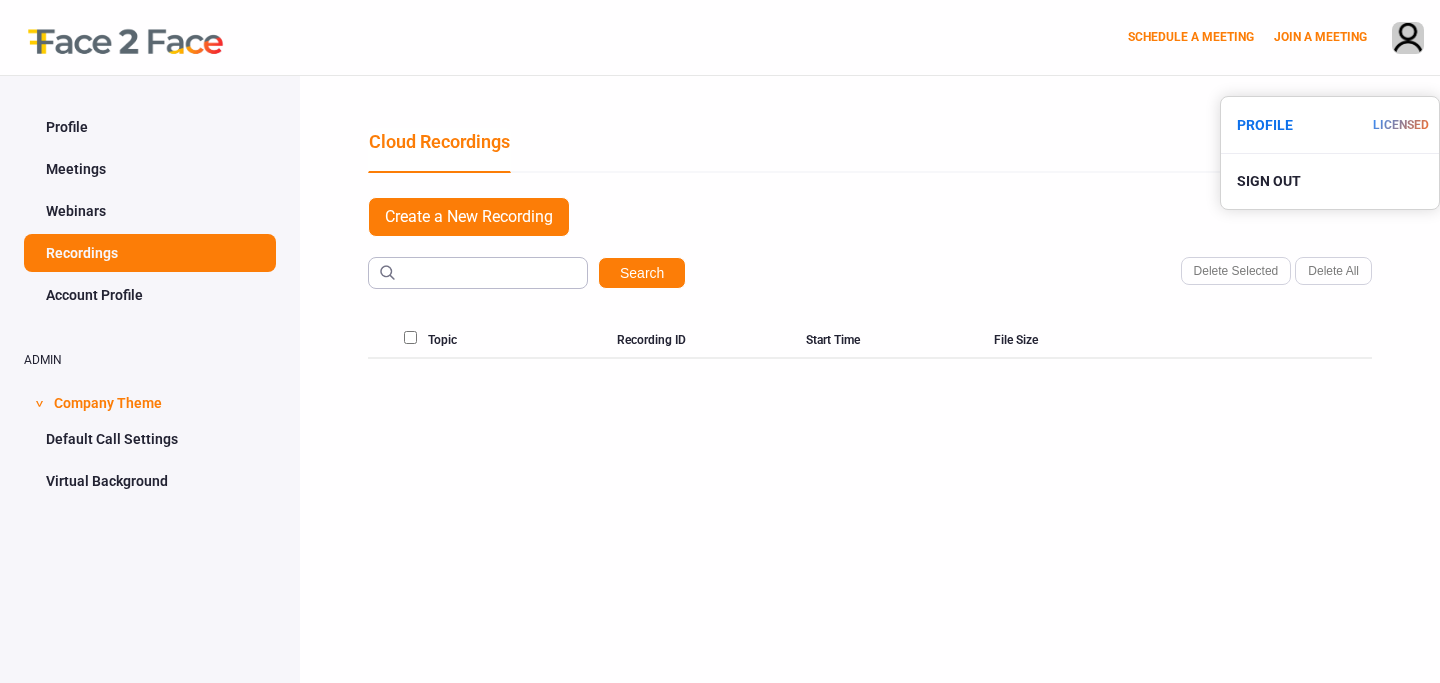 click on "PROFILE" at bounding box center (1330, 125) 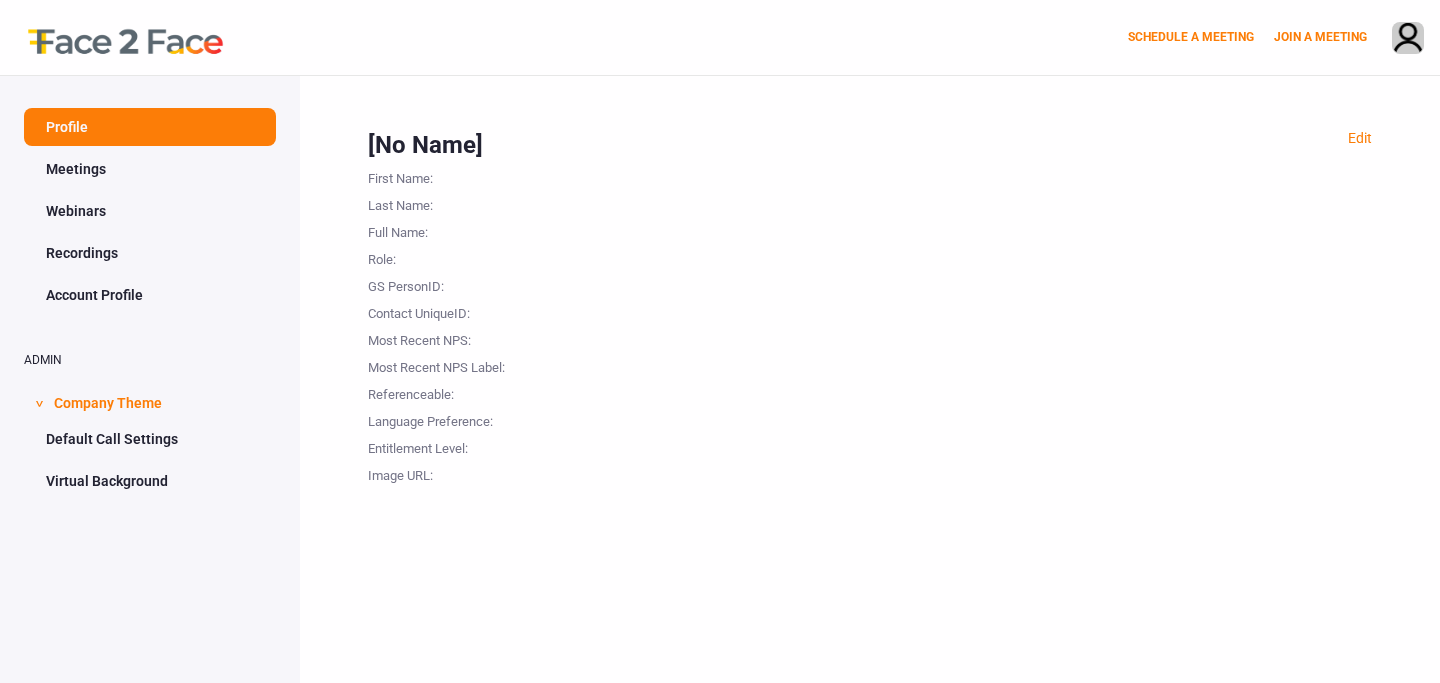 click on "Account Profile" at bounding box center [150, 295] 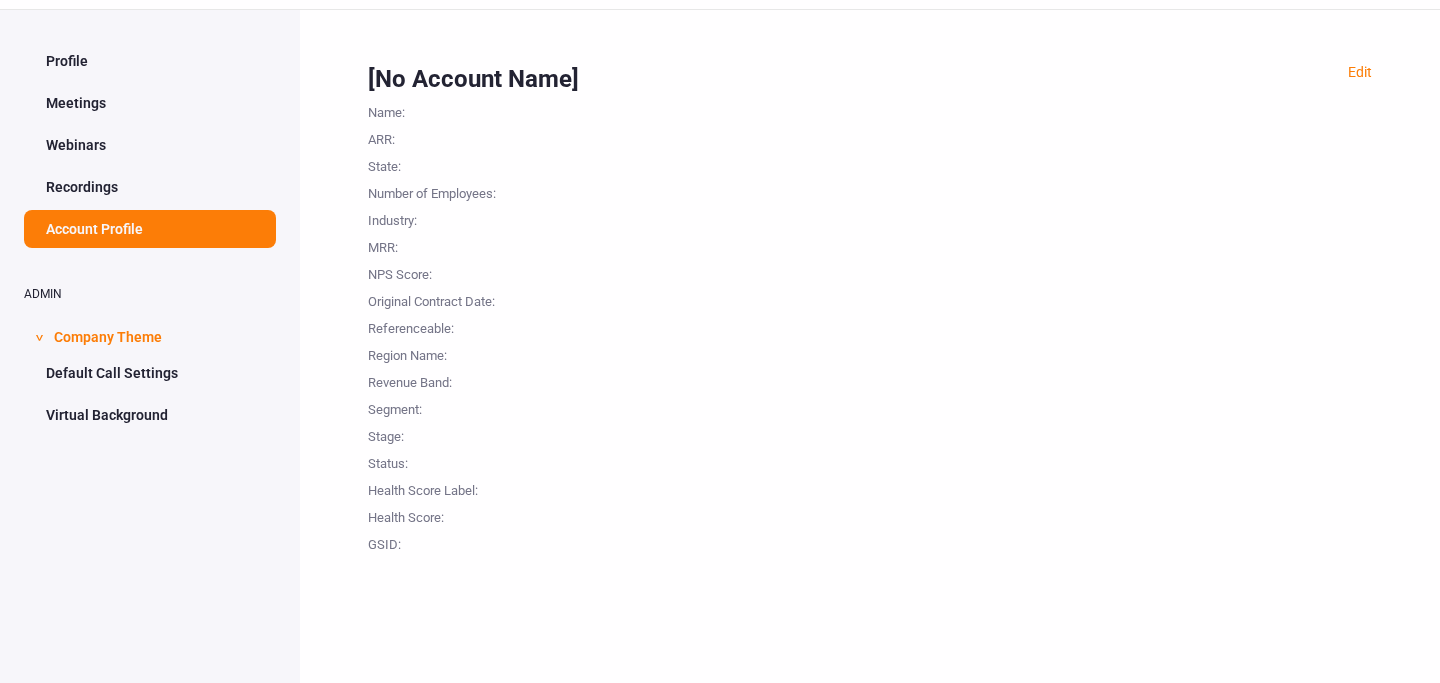 scroll, scrollTop: 0, scrollLeft: 0, axis: both 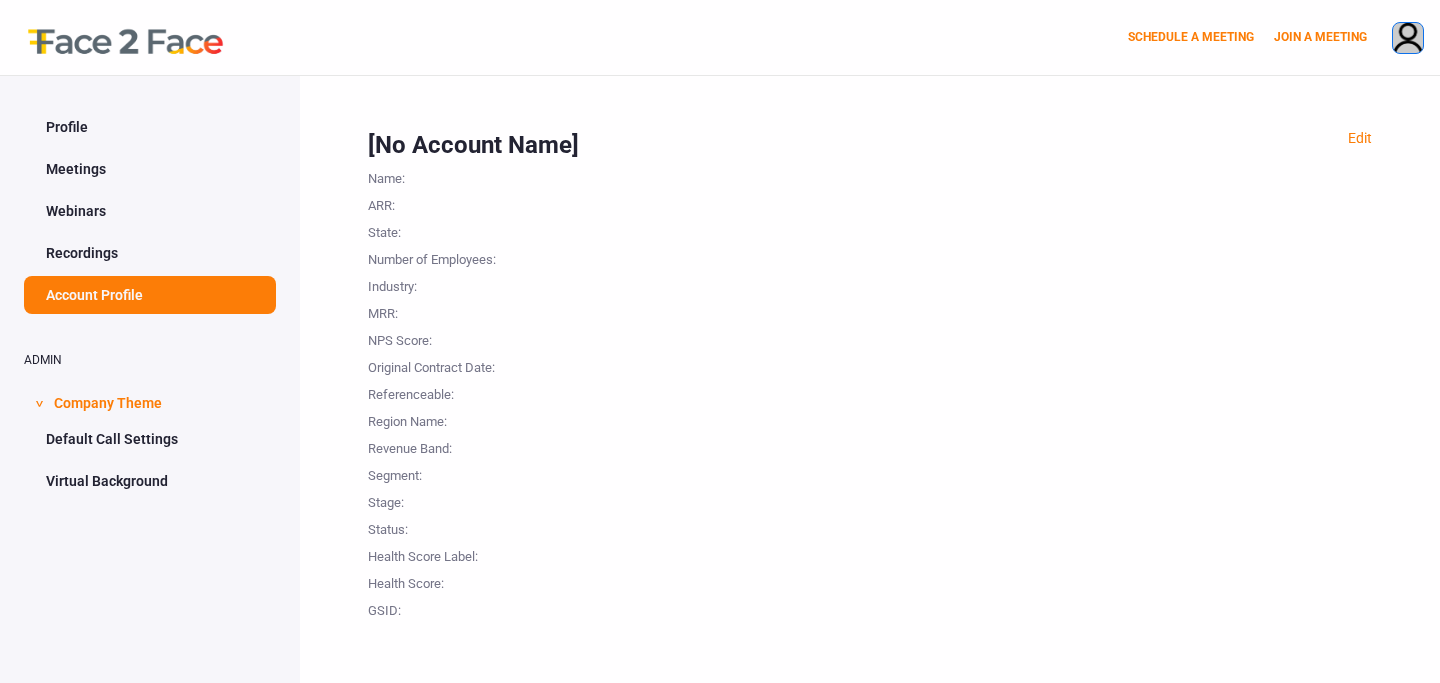 click at bounding box center [1408, 39] 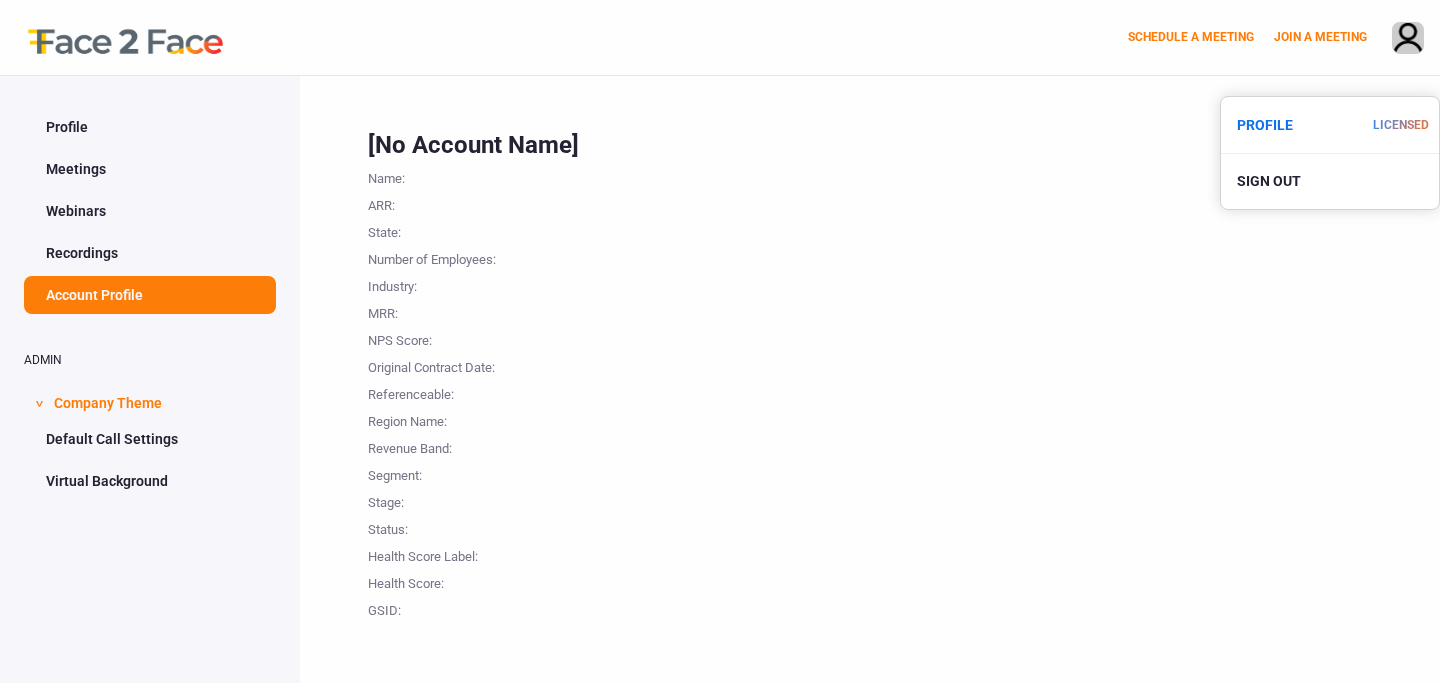 click on "PROFILE" at bounding box center (1265, 125) 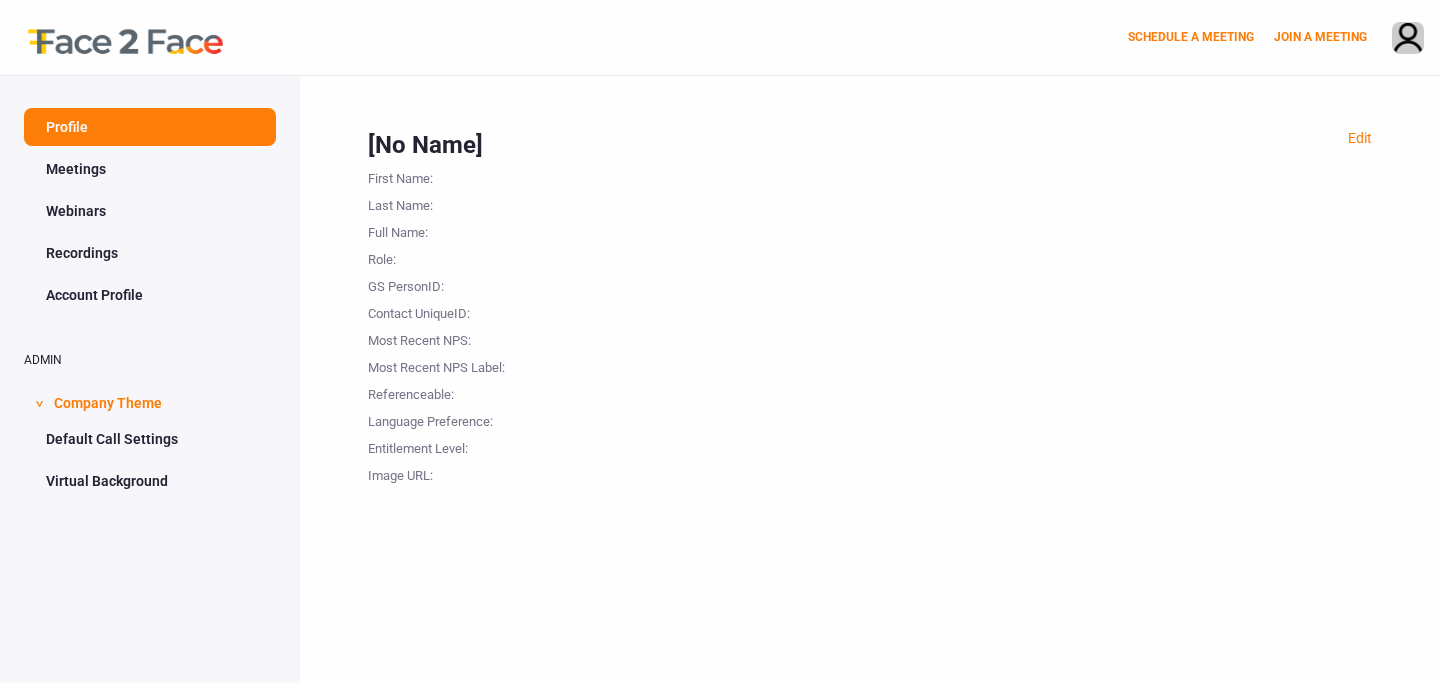 click on "Meetings" at bounding box center [150, 169] 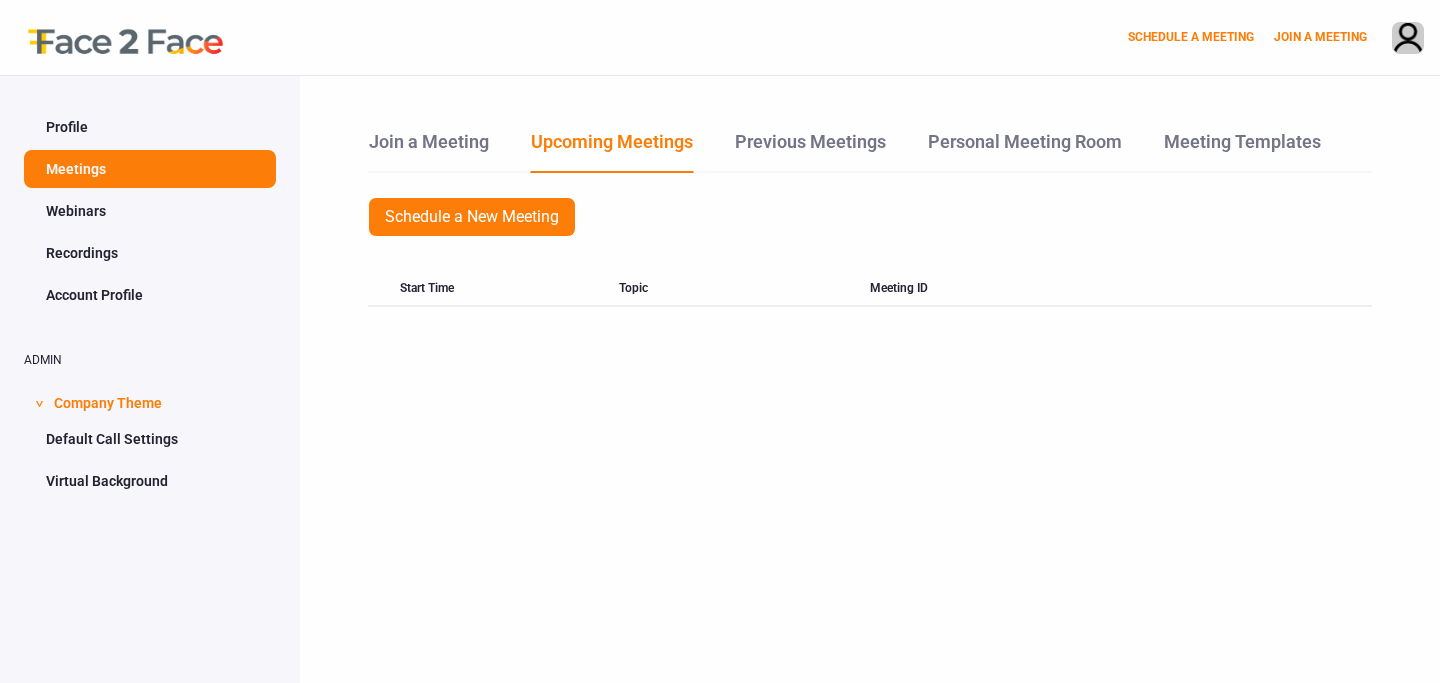 click on "Profile" at bounding box center [150, 127] 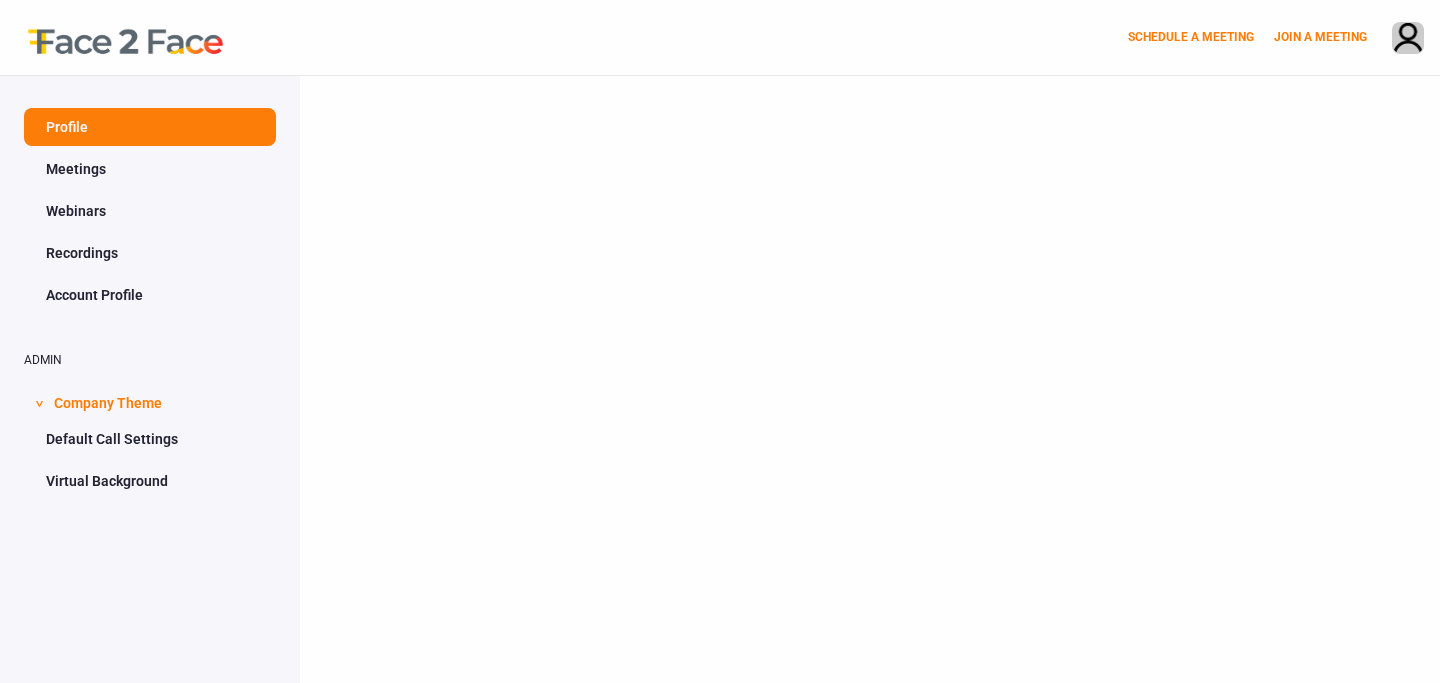 click on "Meetings" at bounding box center [150, 169] 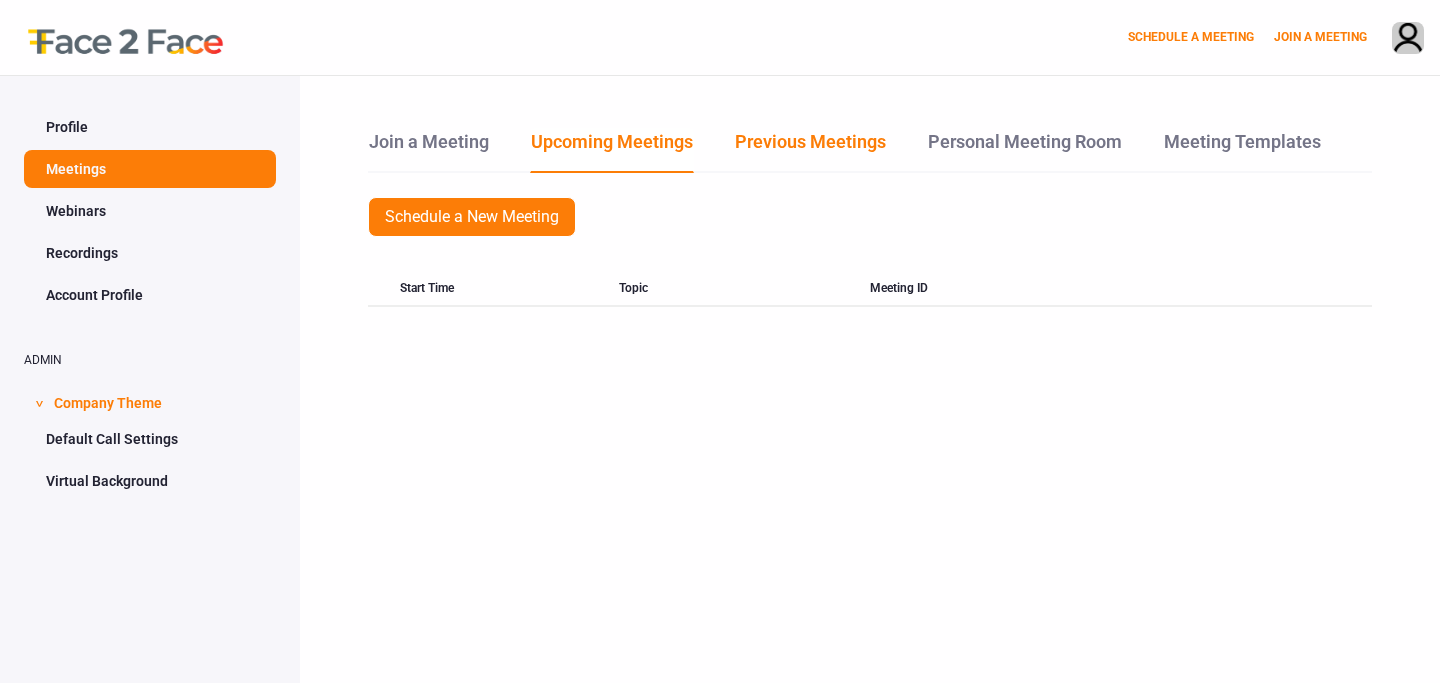 click on "Previous Meetings" at bounding box center (810, 149) 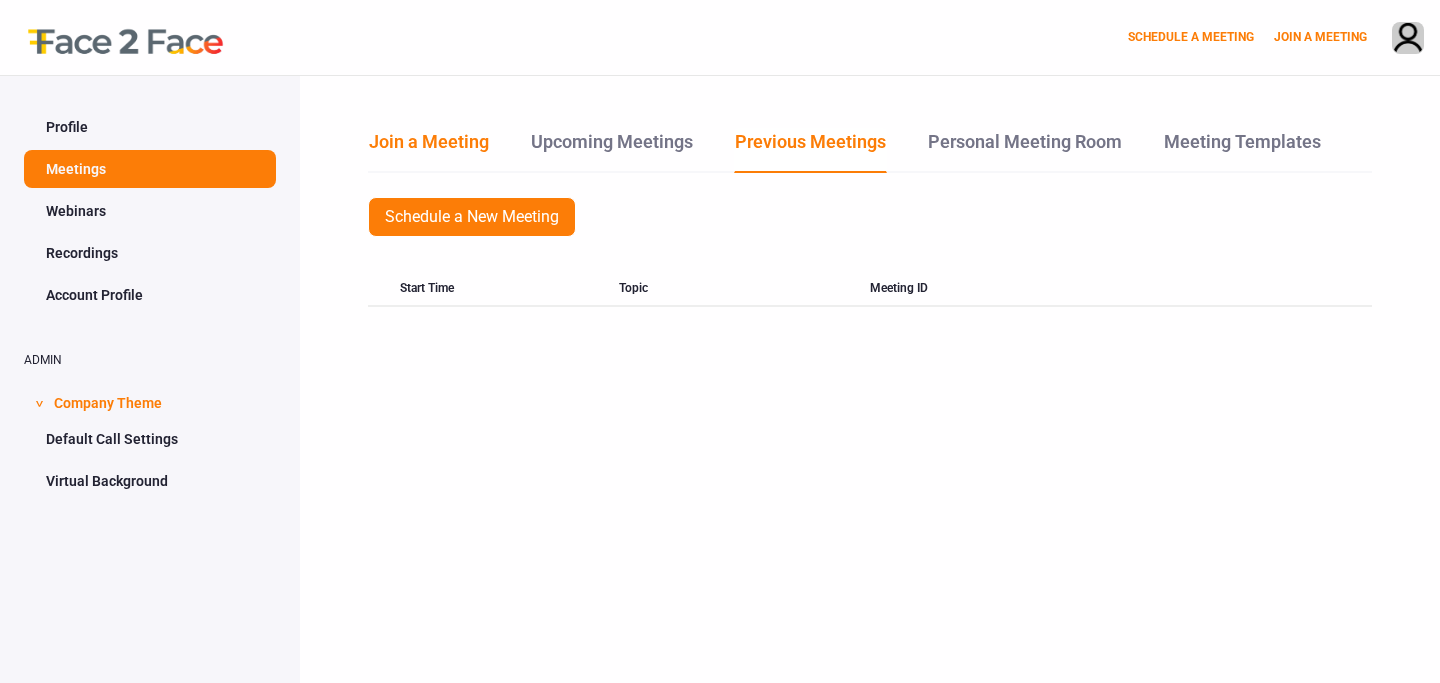 click on "Join a Meeting" at bounding box center (429, 149) 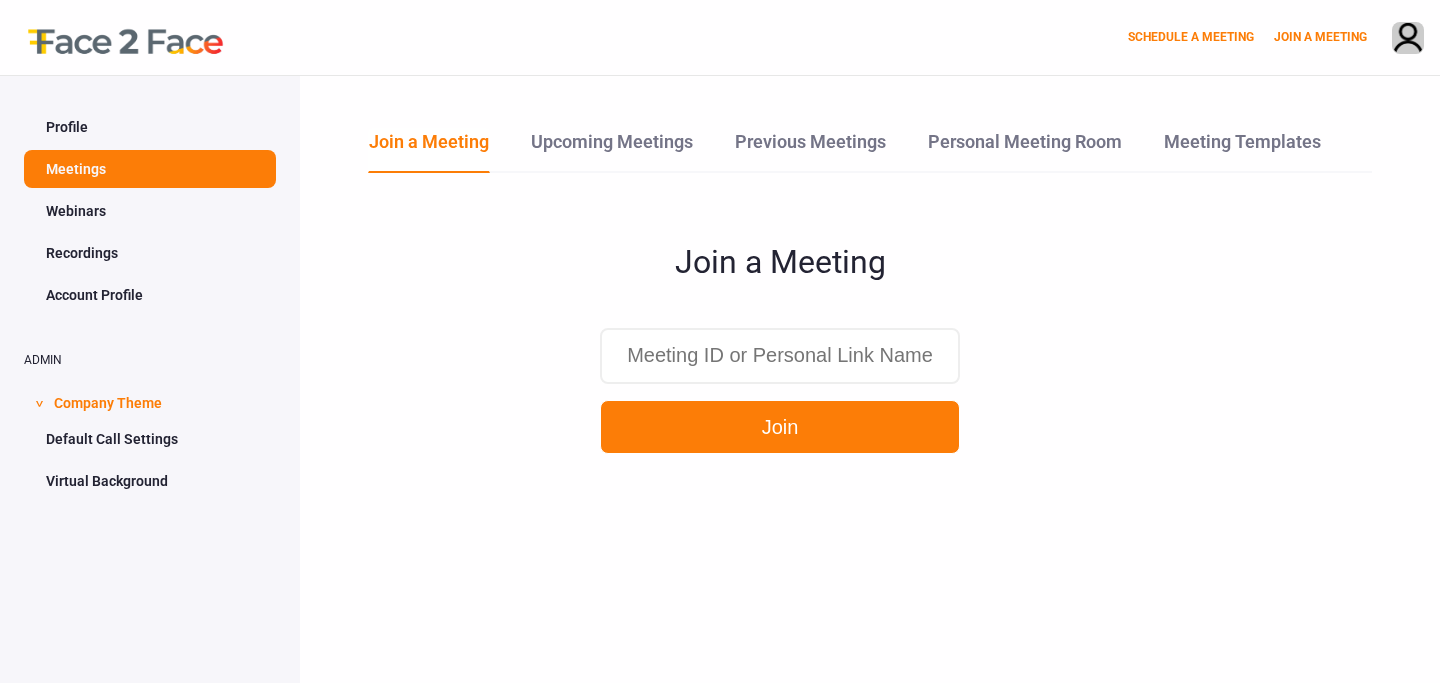 click on "Webinars" at bounding box center (150, 211) 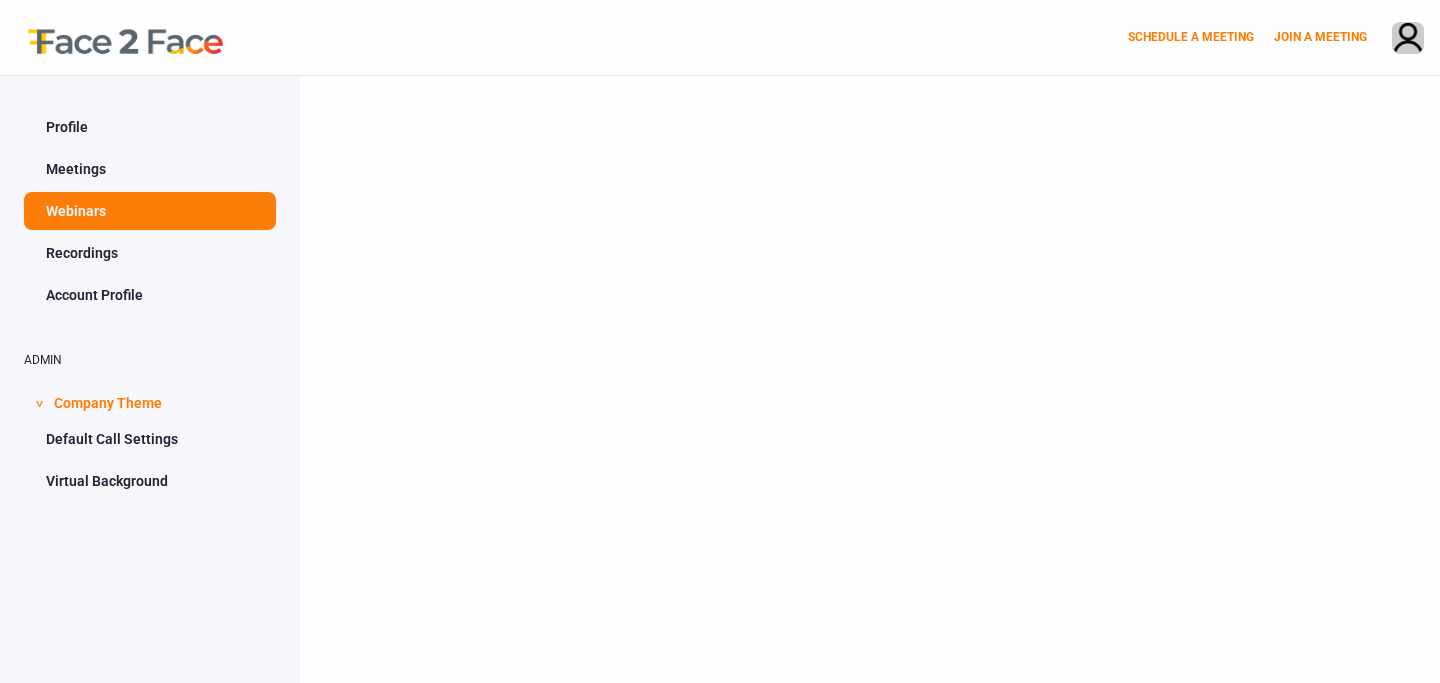 click on "Recordings" at bounding box center (150, 253) 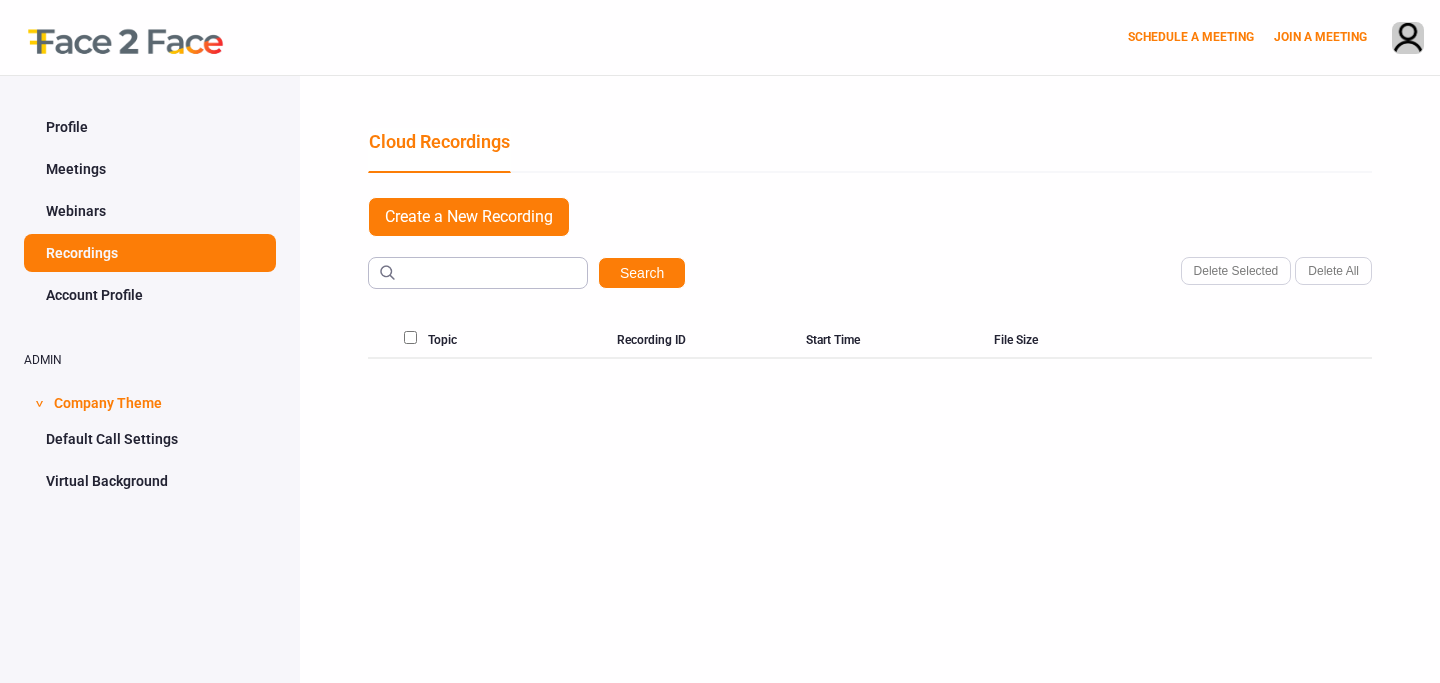 click on "Account Profile" at bounding box center (150, 295) 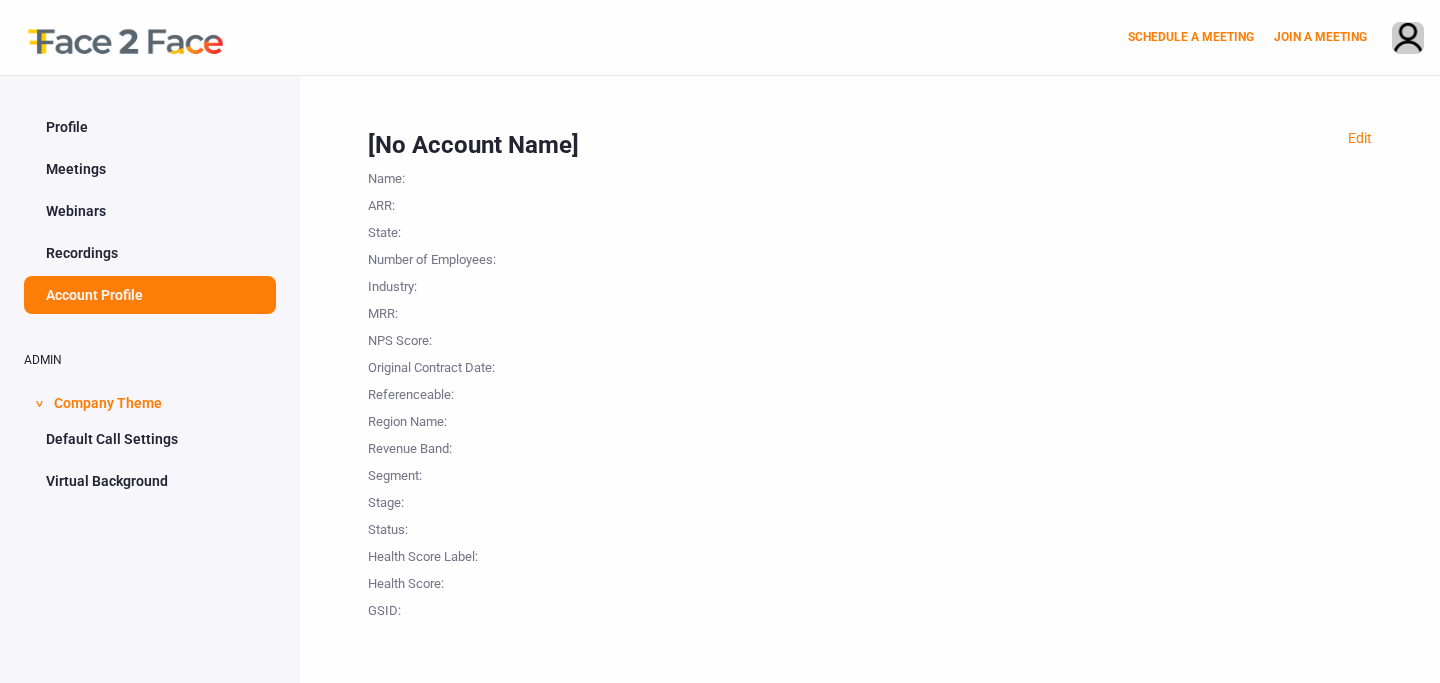 click on "Company Theme" at bounding box center [108, 401] 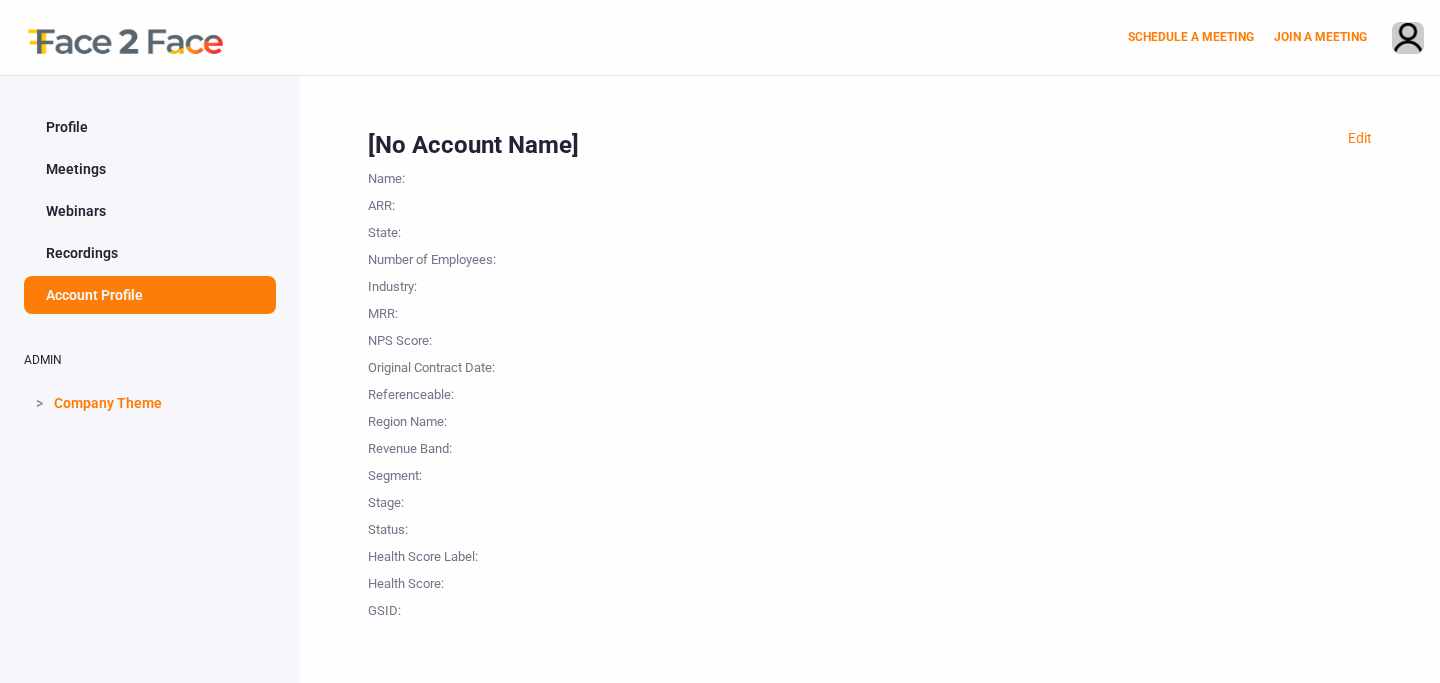 click on "Company Theme" at bounding box center (108, 401) 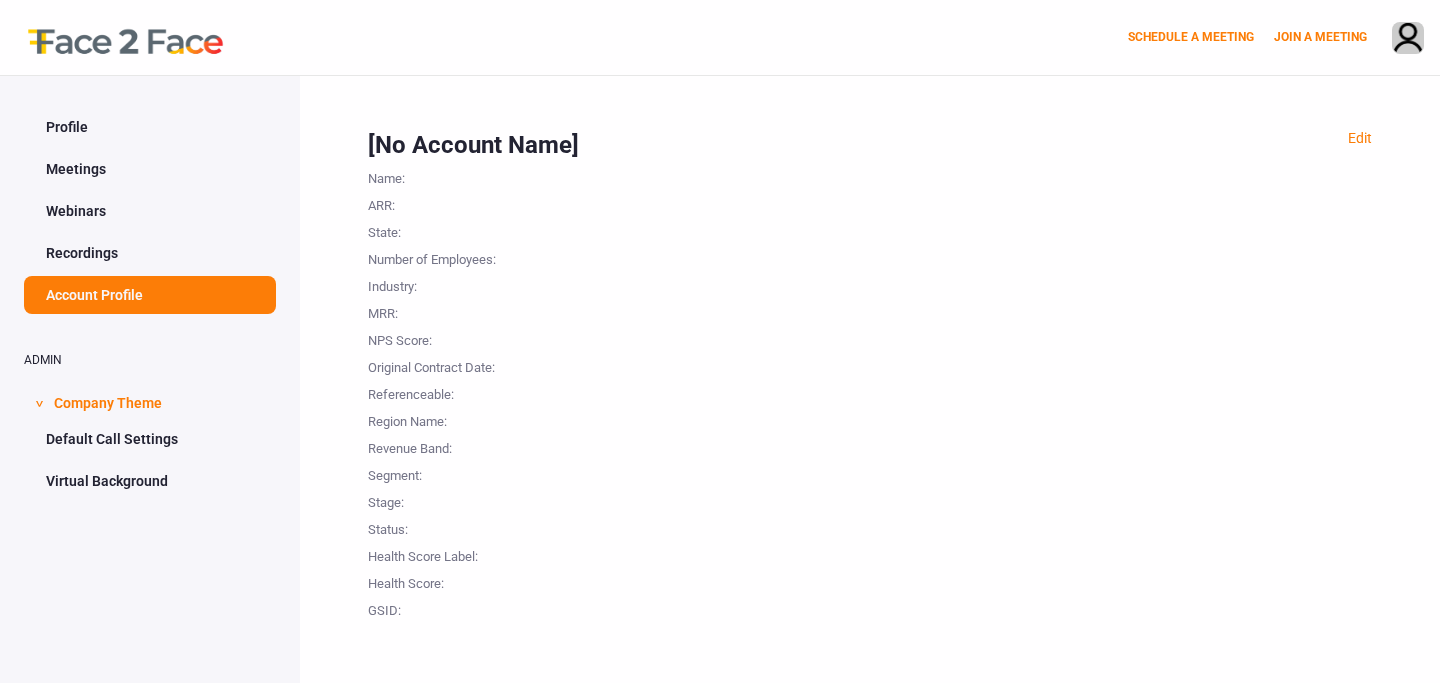 click on "Default Call Settings" at bounding box center [150, 439] 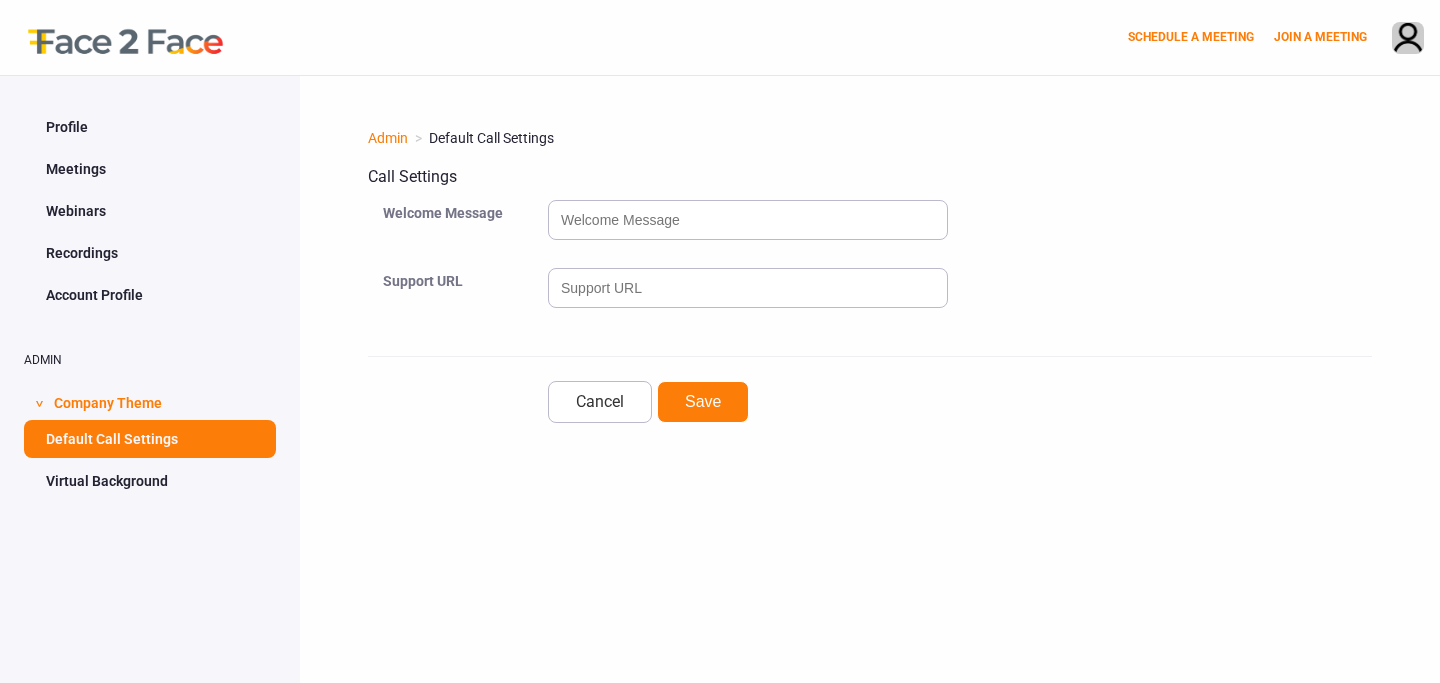 click on "Virtual Background" at bounding box center [150, 481] 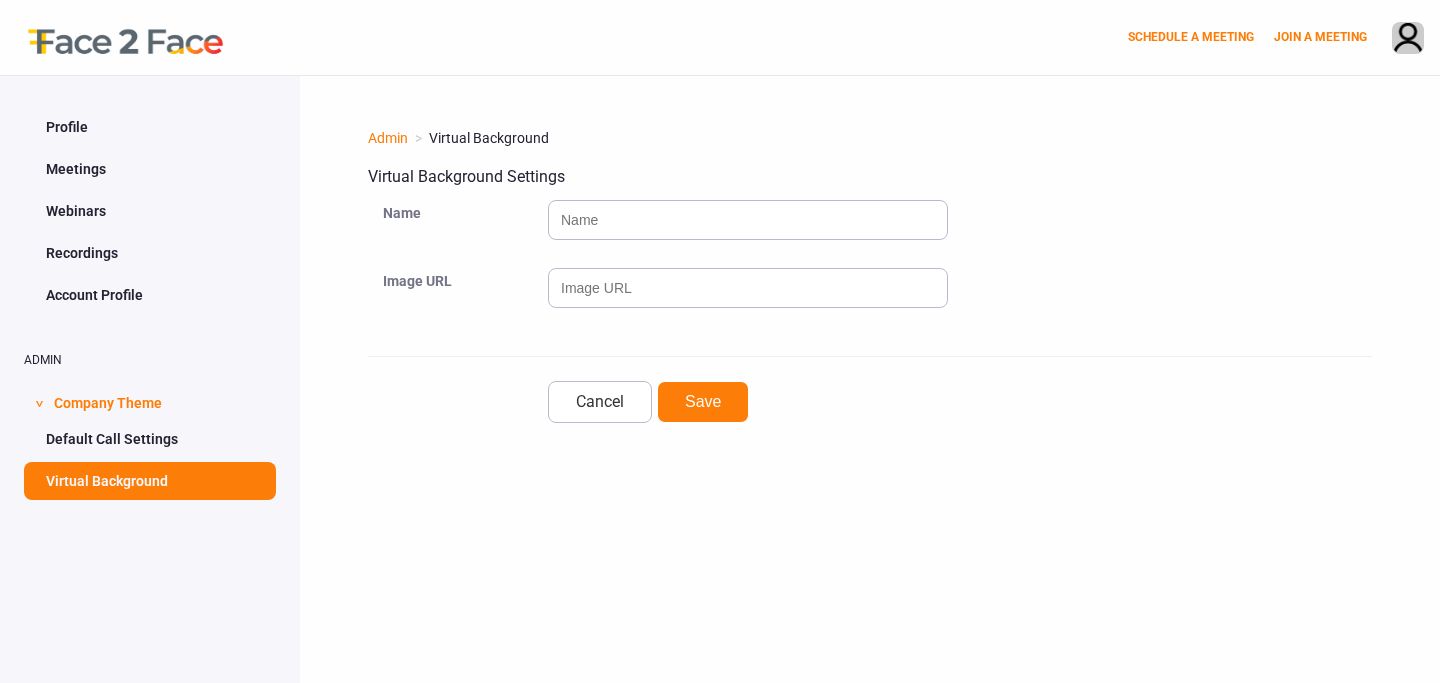 click on "Default Call Settings" at bounding box center (150, 439) 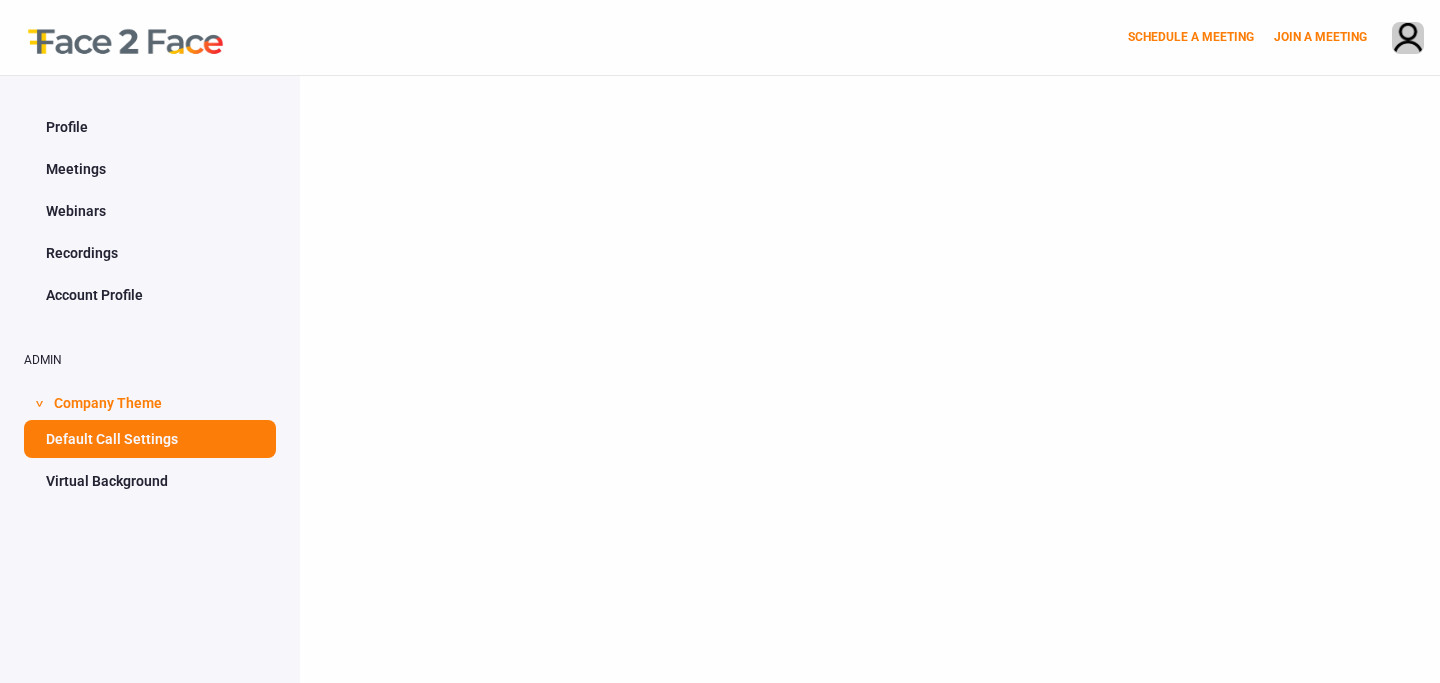 click on "Default Call Settings" at bounding box center (150, 439) 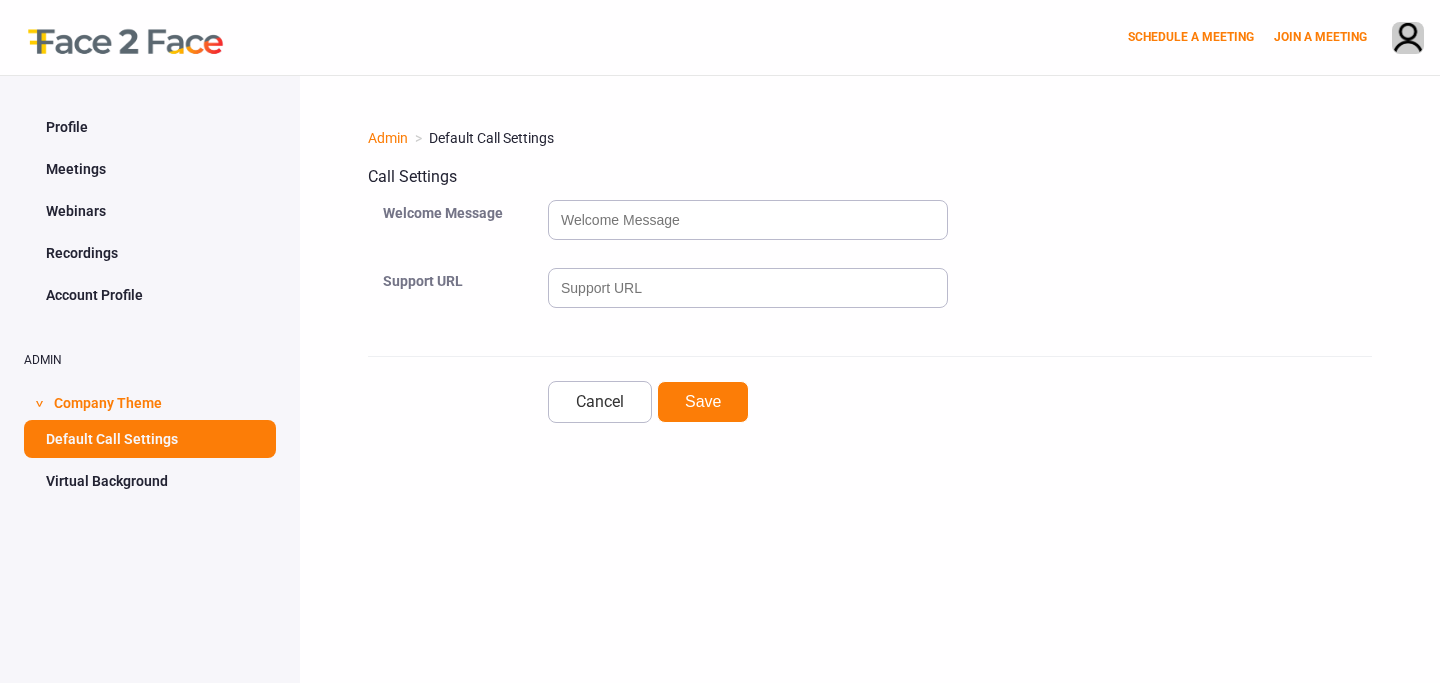 click at bounding box center [115, 37] 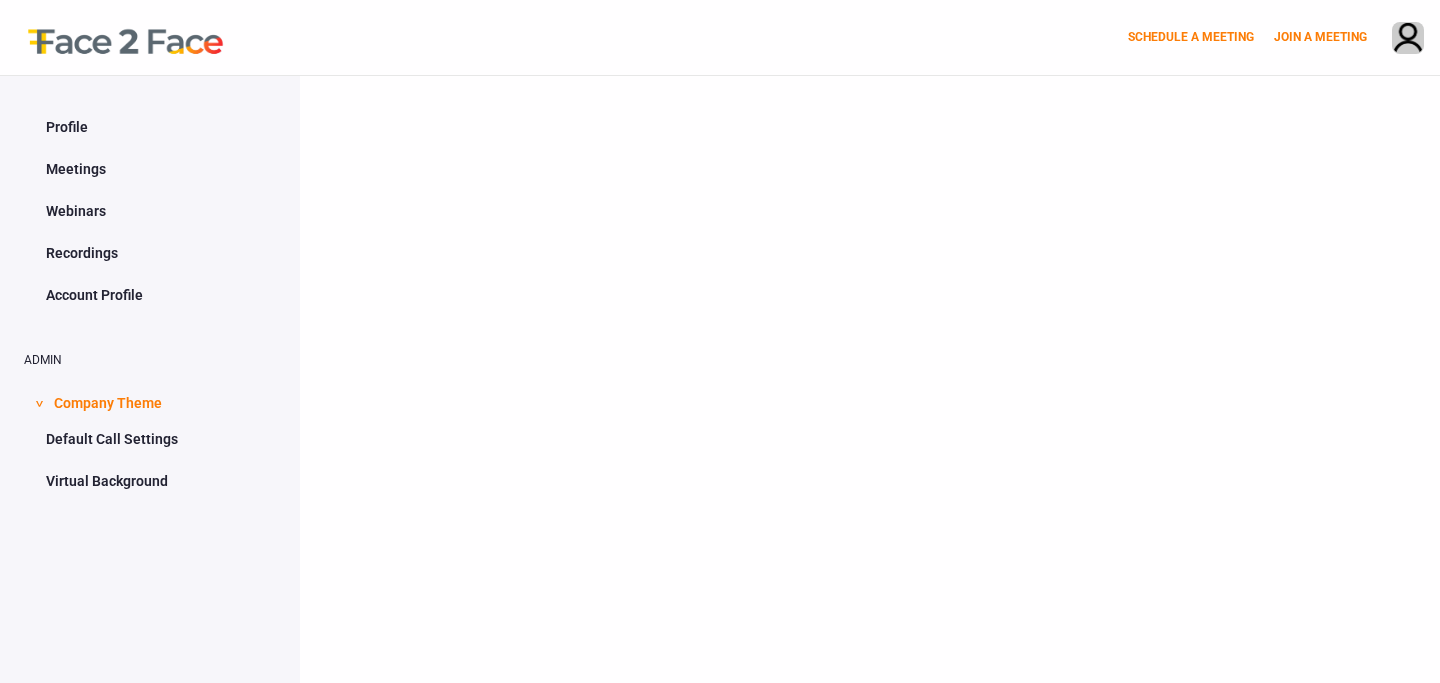click at bounding box center [115, 37] 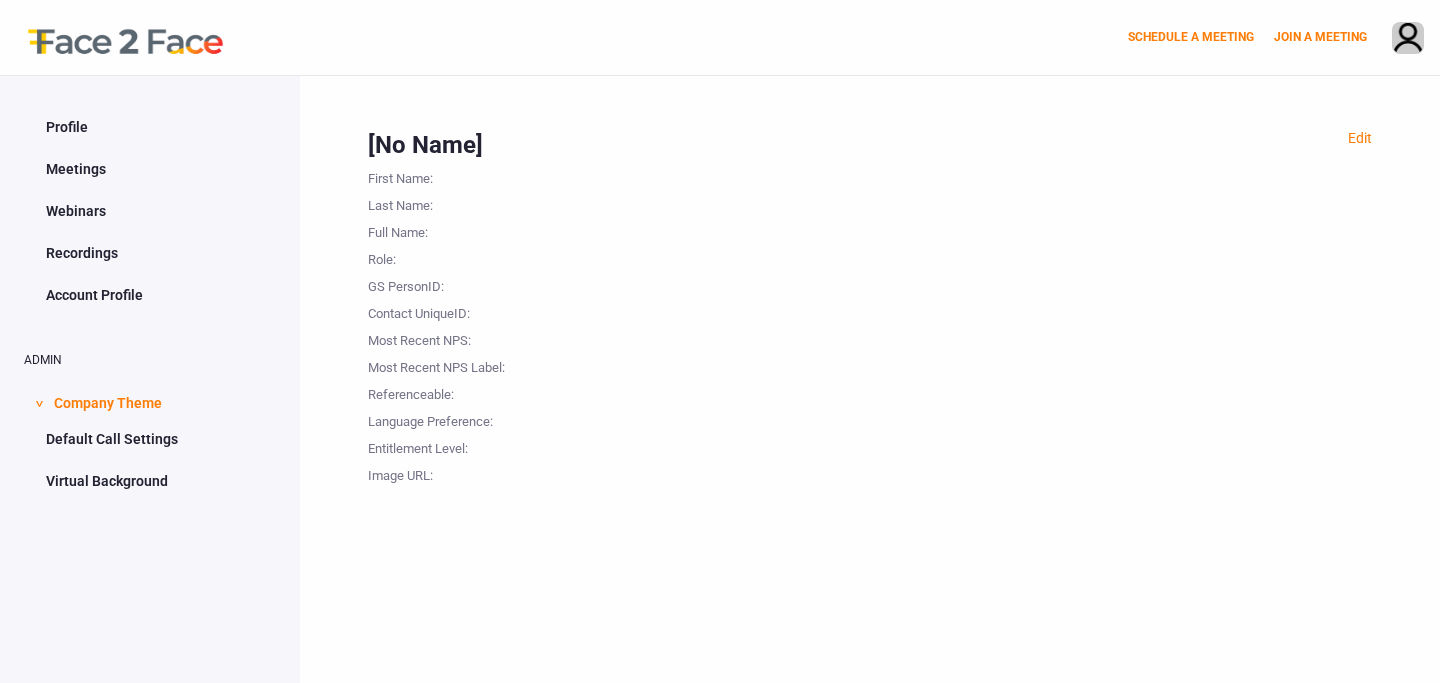 click on "Edit [No Name] First Name : Last Name : Full Name : Role : GS PersonID : Contact UniqueID : Most Recent NPS : Most Recent NPS Label : Referenceable : Language Preference : Entitlement Level : Image URL :" at bounding box center (870, 417) 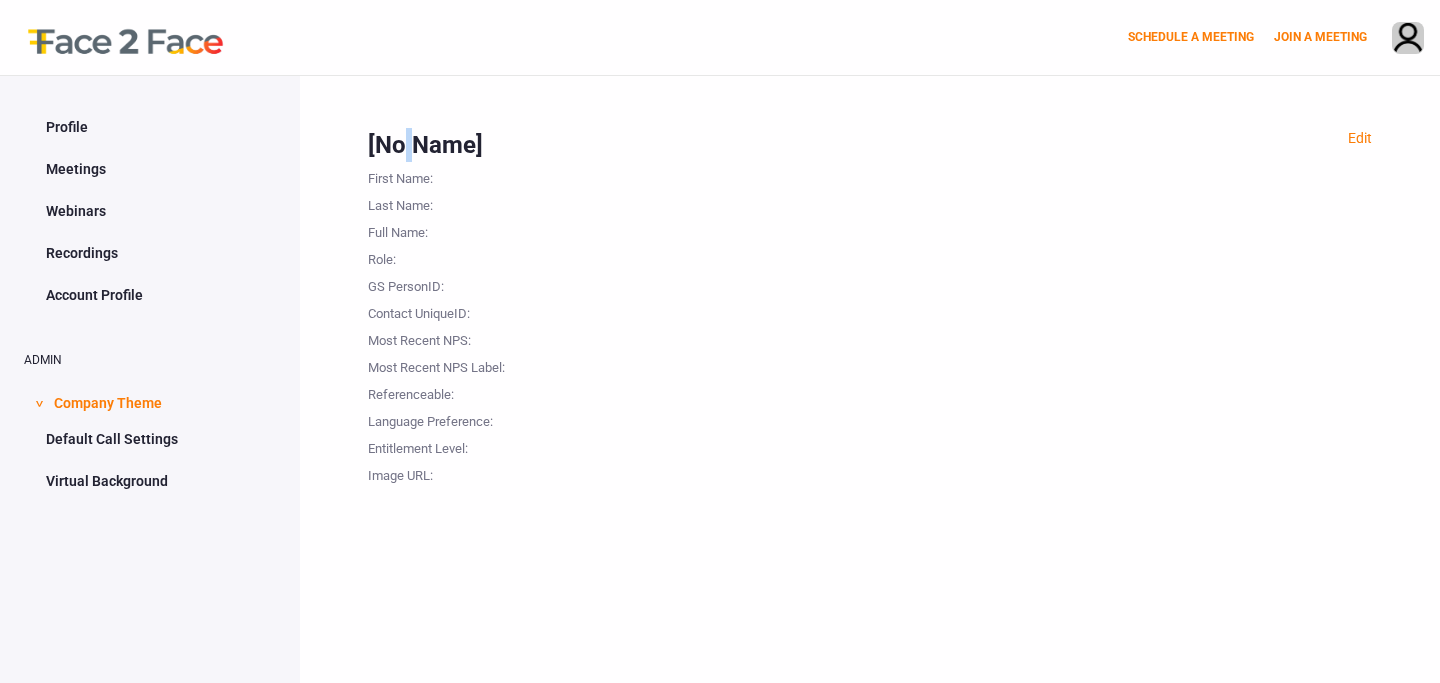 click on "[No Name]" at bounding box center [870, 145] 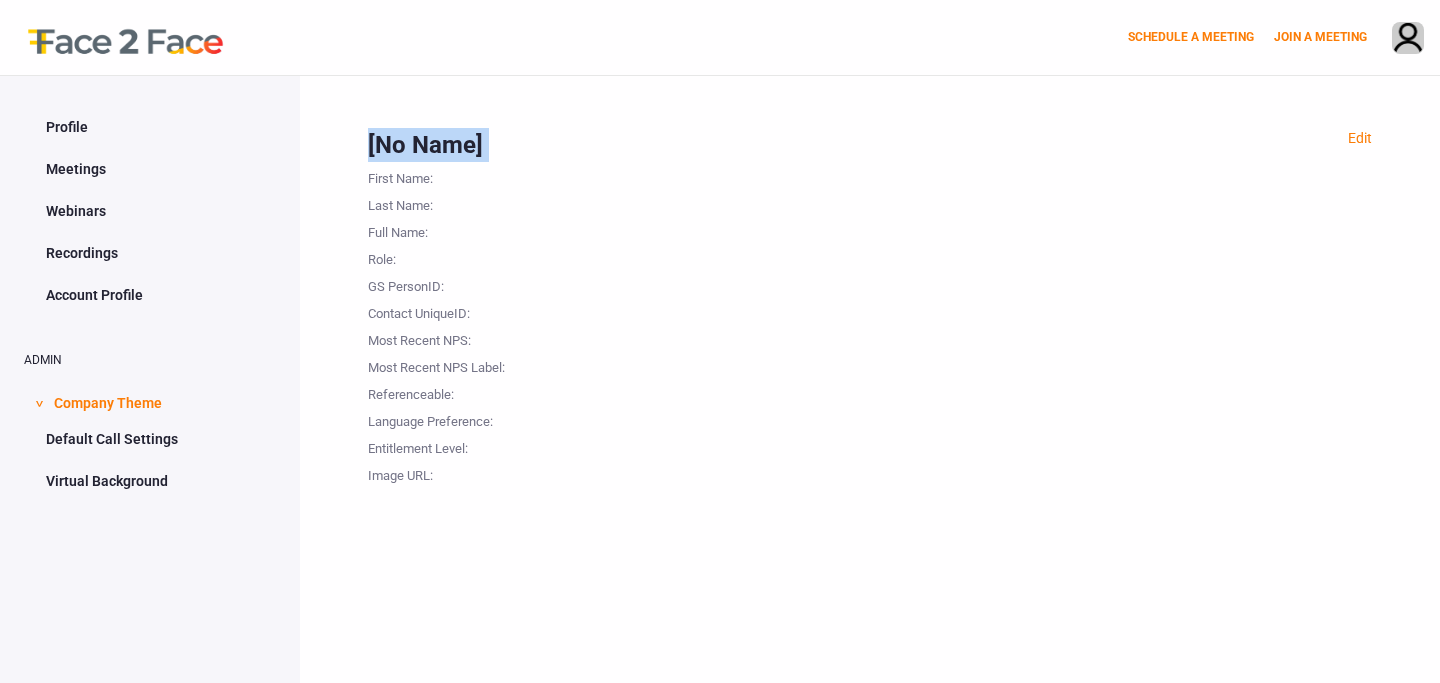 click on "[No Name]" at bounding box center (870, 145) 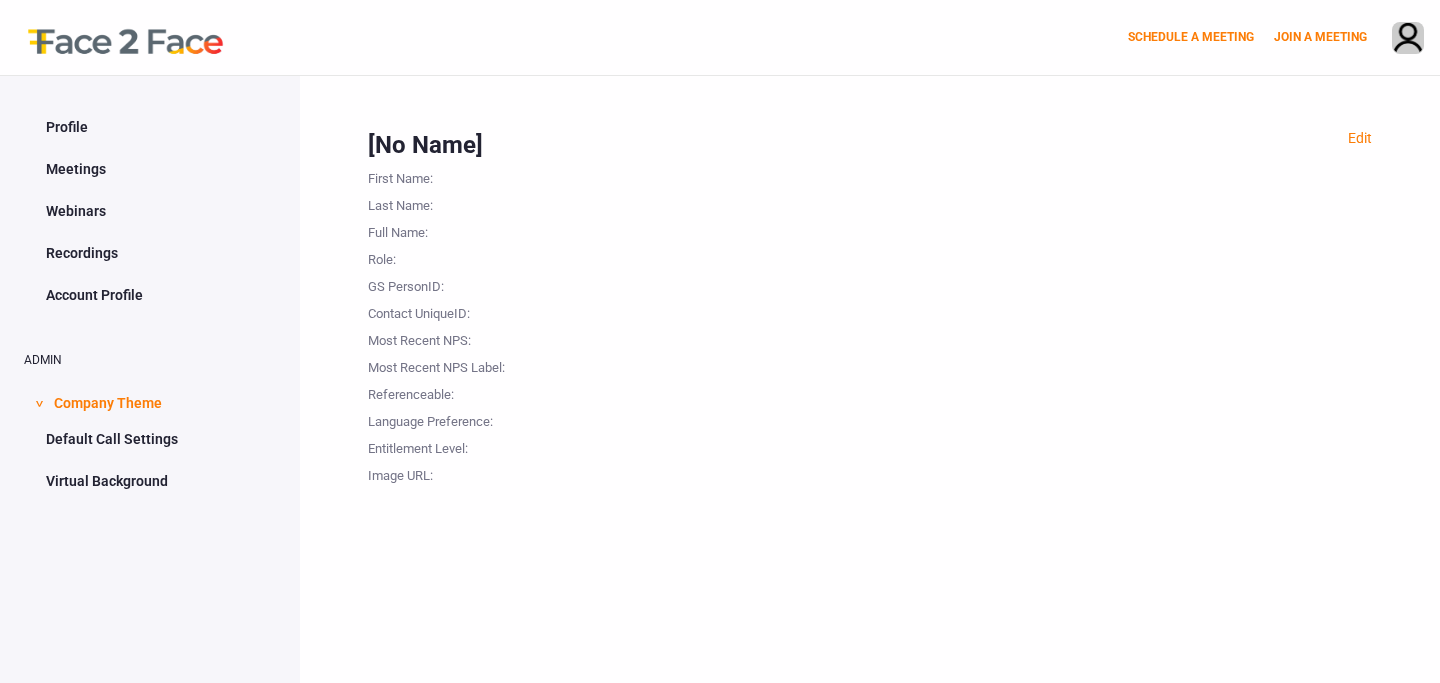 click on "Last Name :" at bounding box center (468, 202) 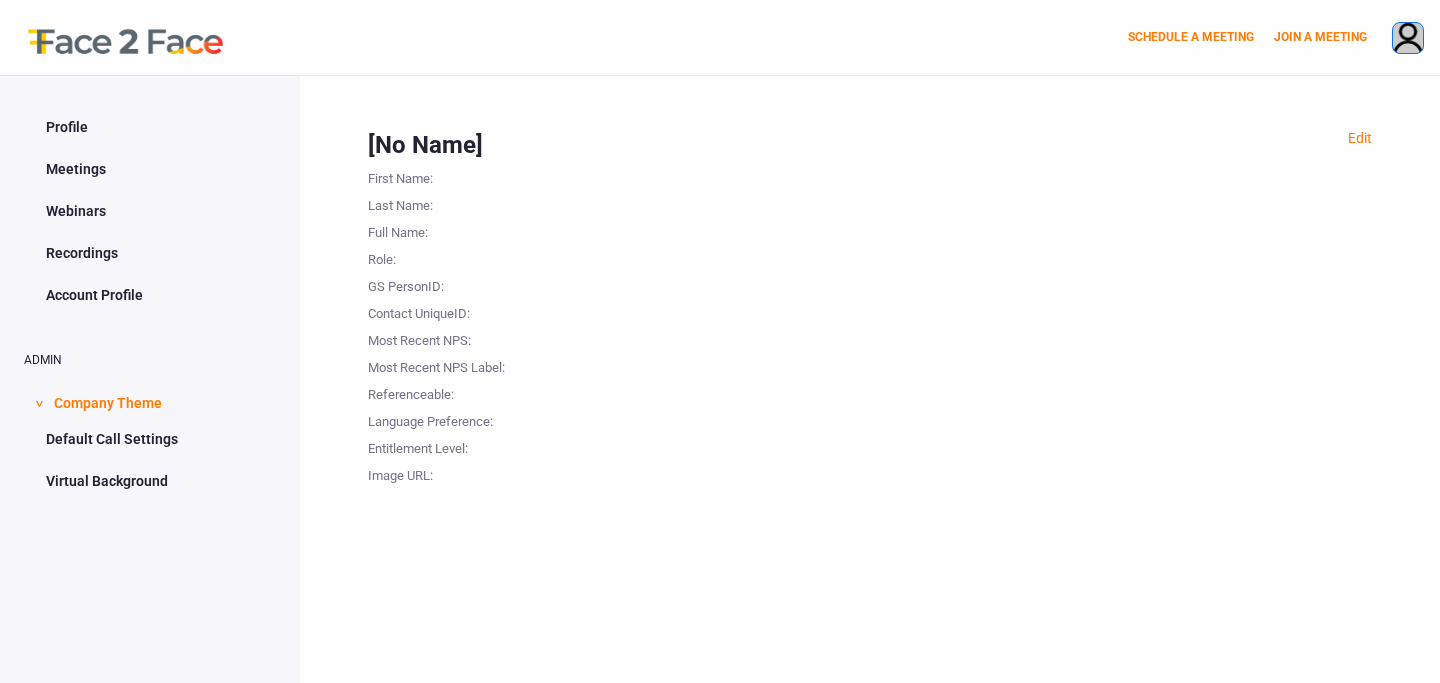 click at bounding box center (1408, 39) 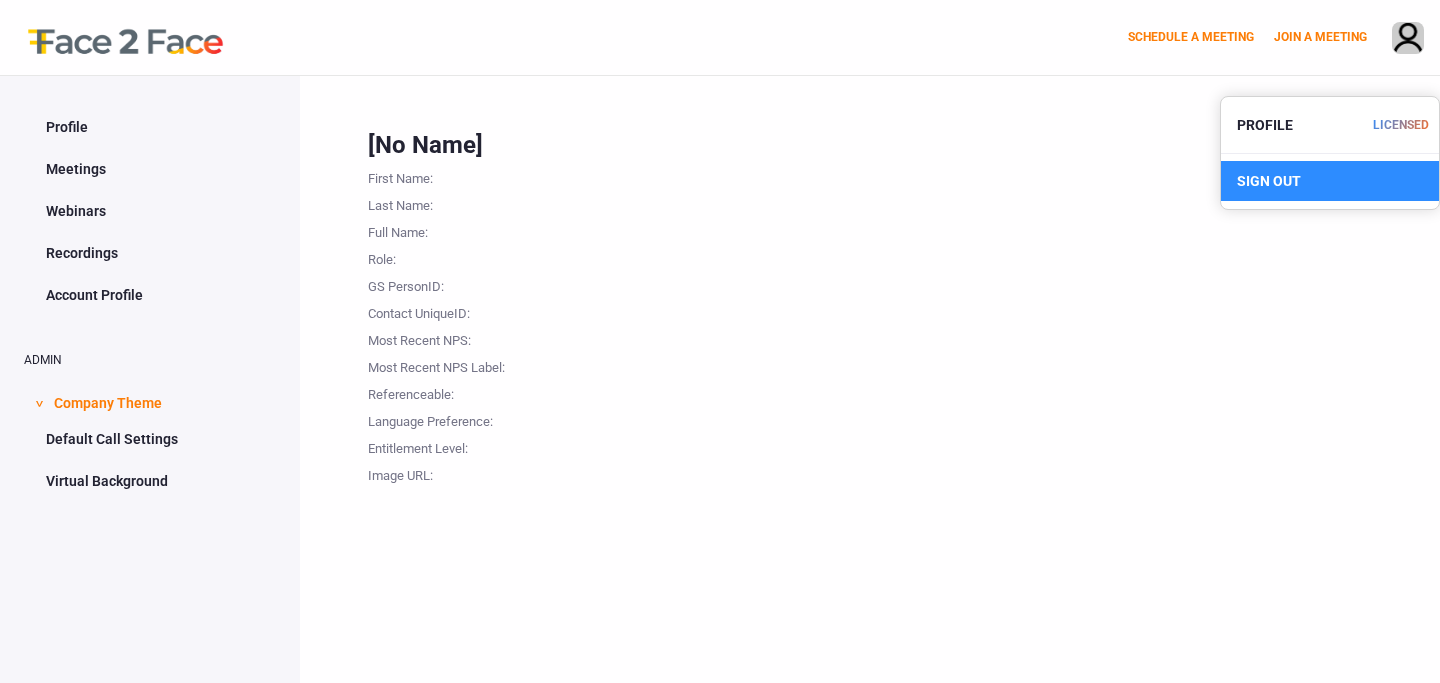 click on "SIGN OUT" at bounding box center [1330, 181] 